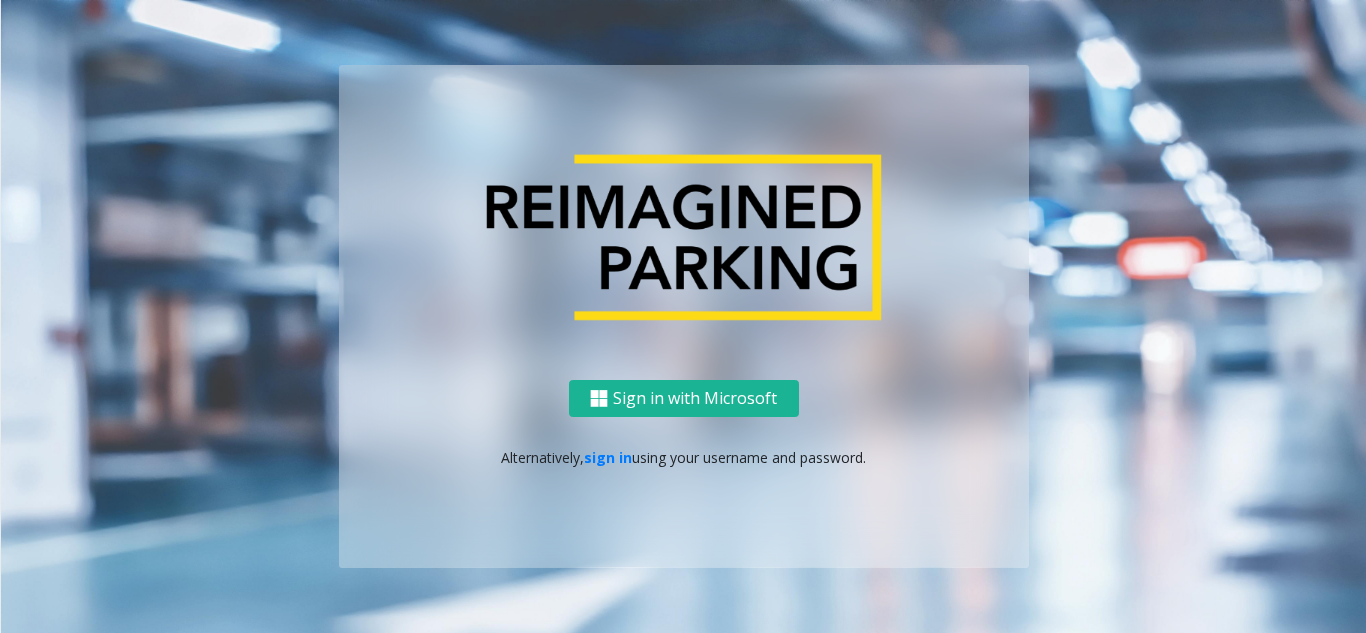 scroll, scrollTop: 0, scrollLeft: 0, axis: both 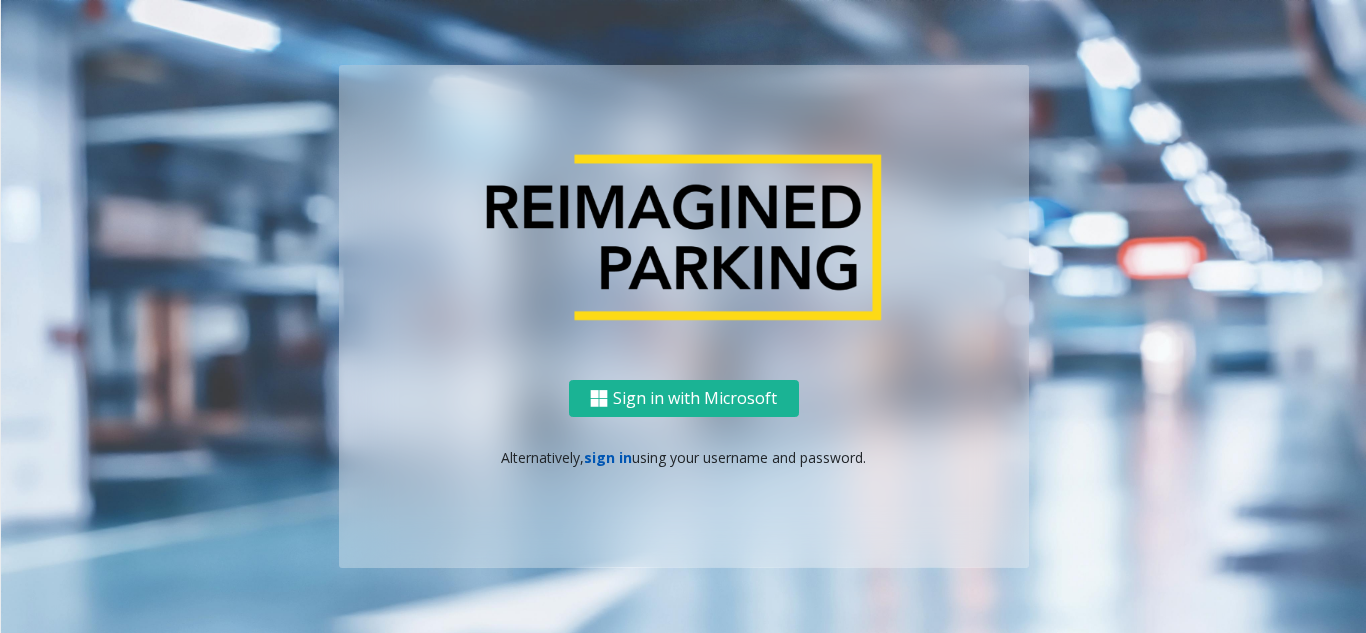 click on "sign in" 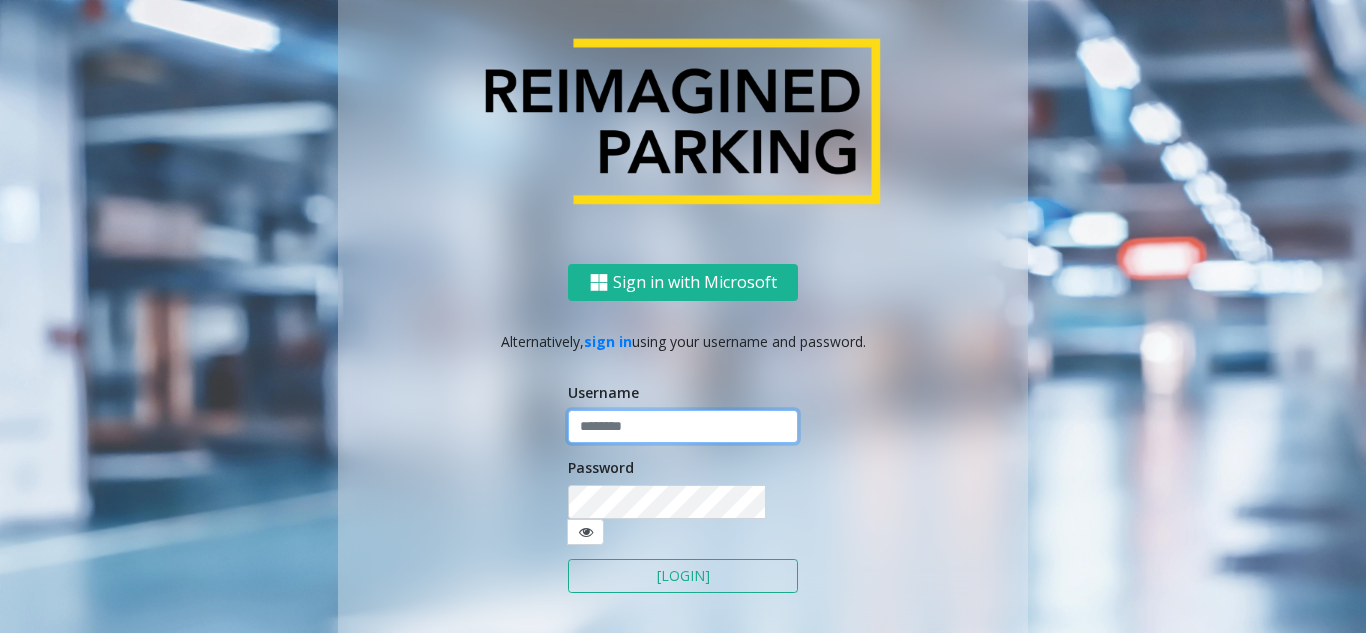 click 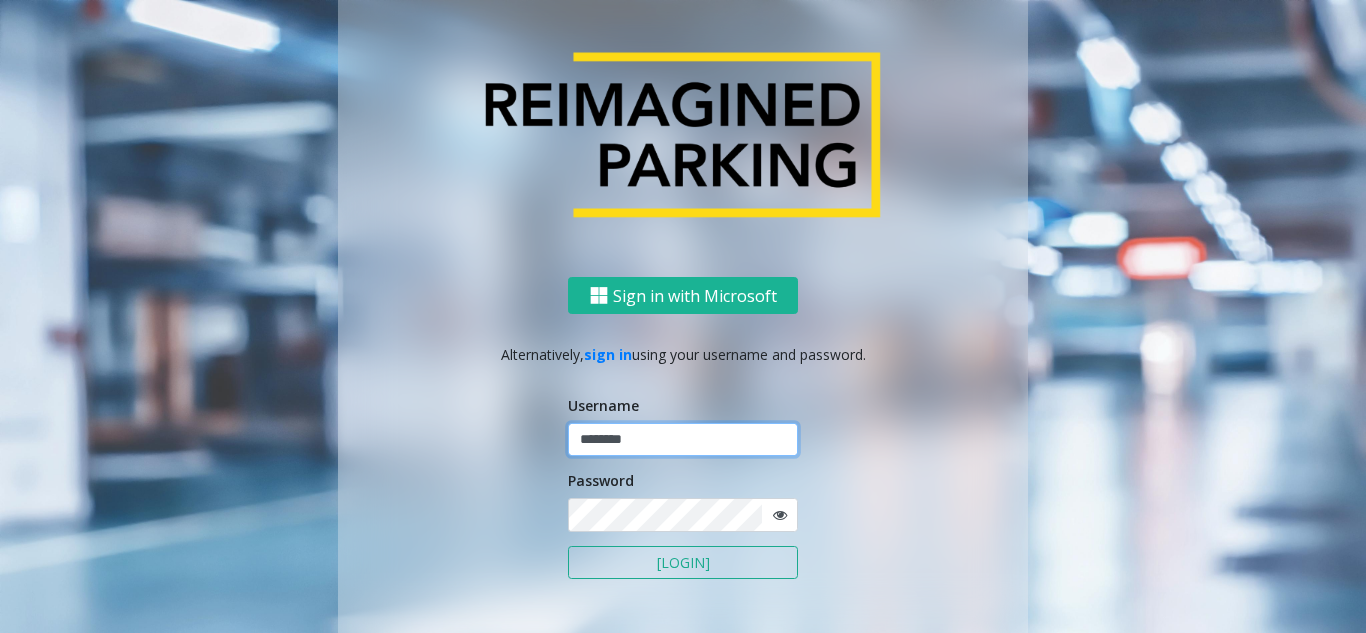 type on "********" 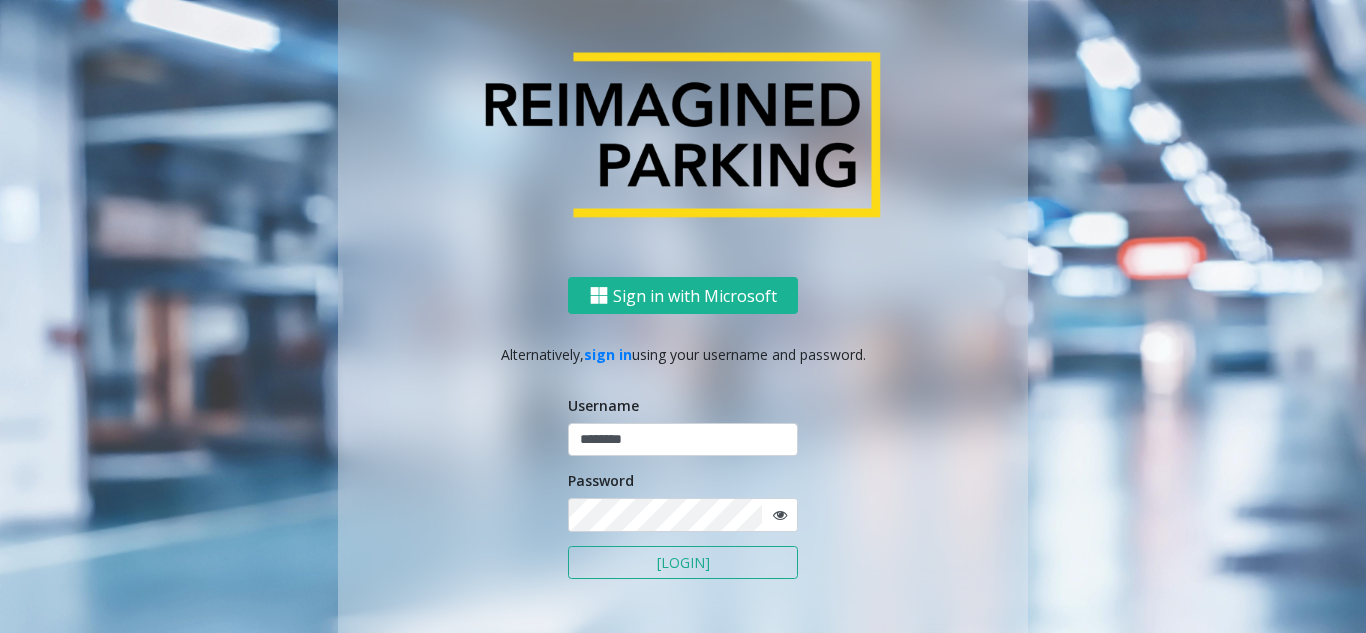 click 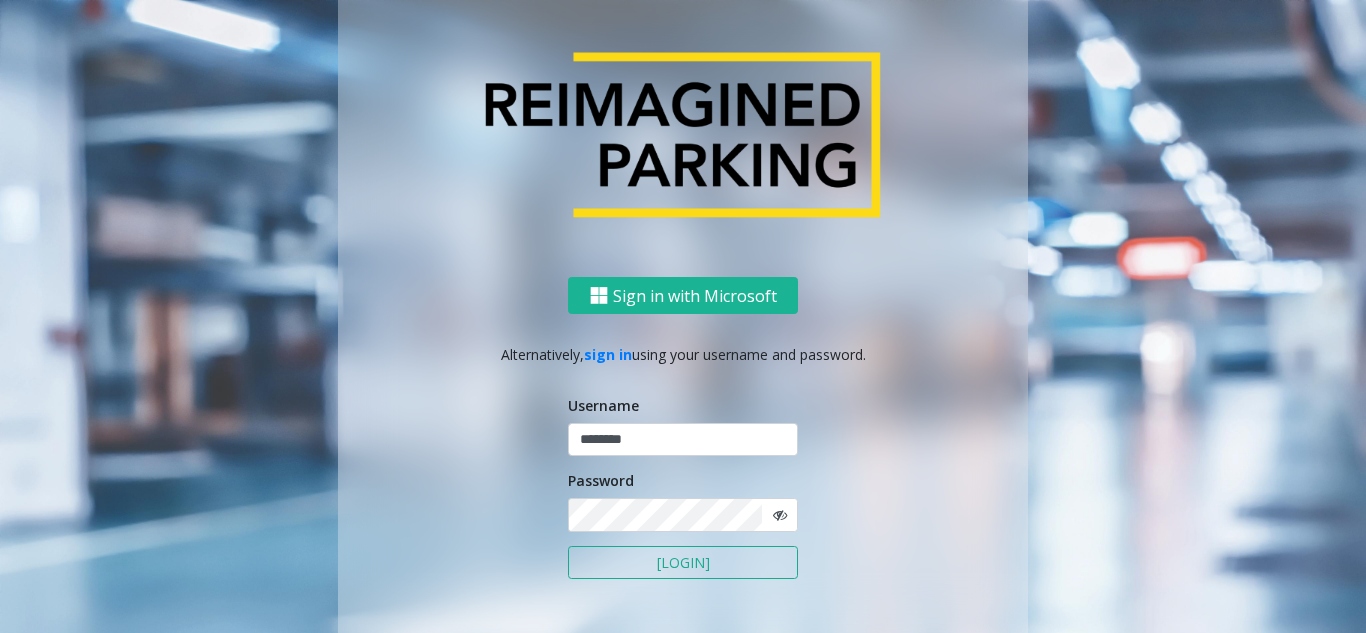 click on "[LOGIN]" 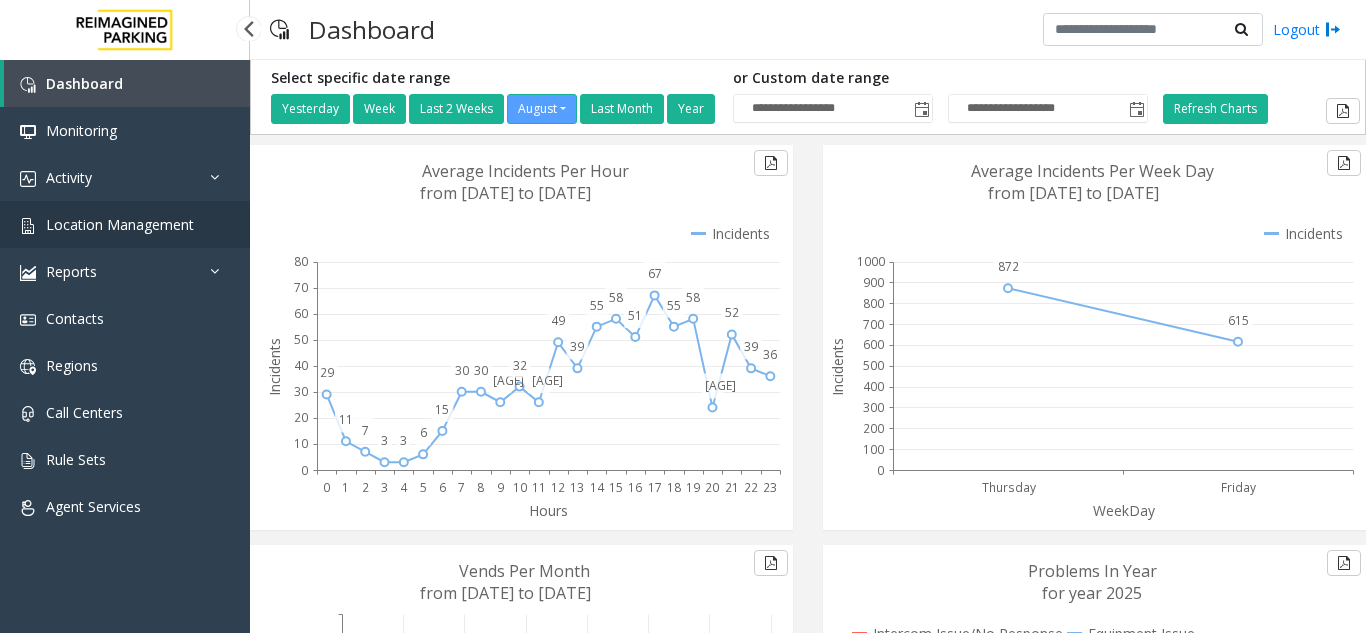 click on "Location Management" at bounding box center (125, 224) 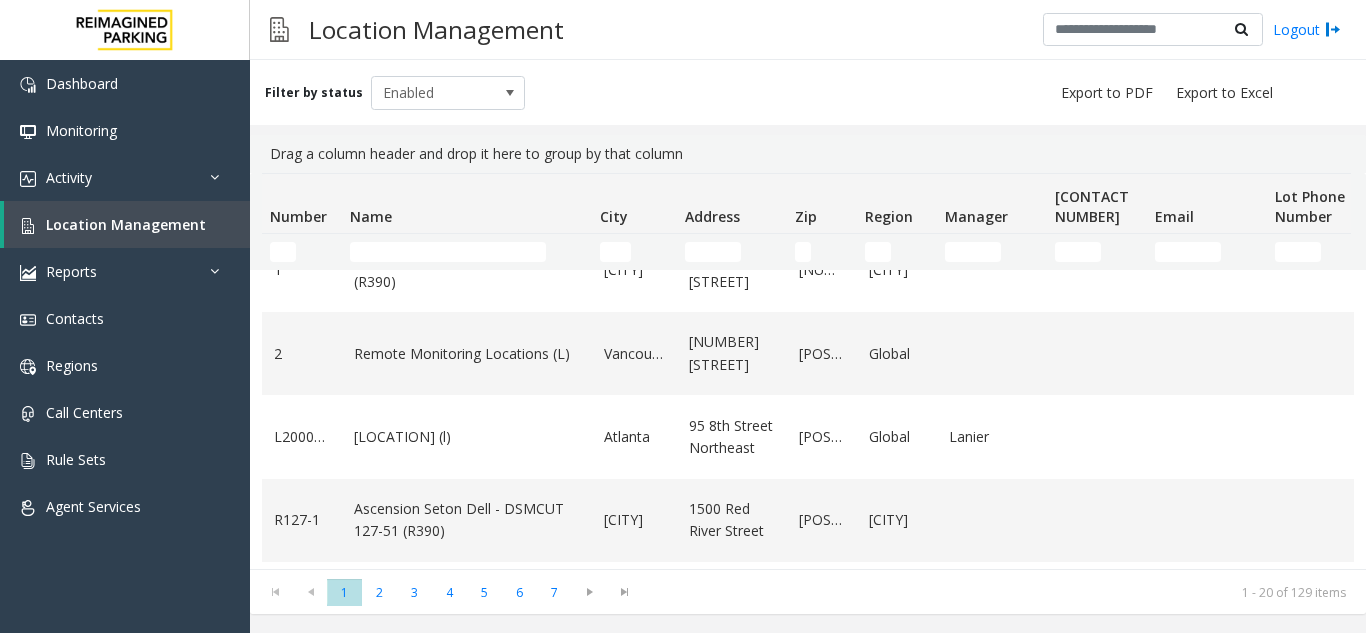 scroll, scrollTop: 0, scrollLeft: 0, axis: both 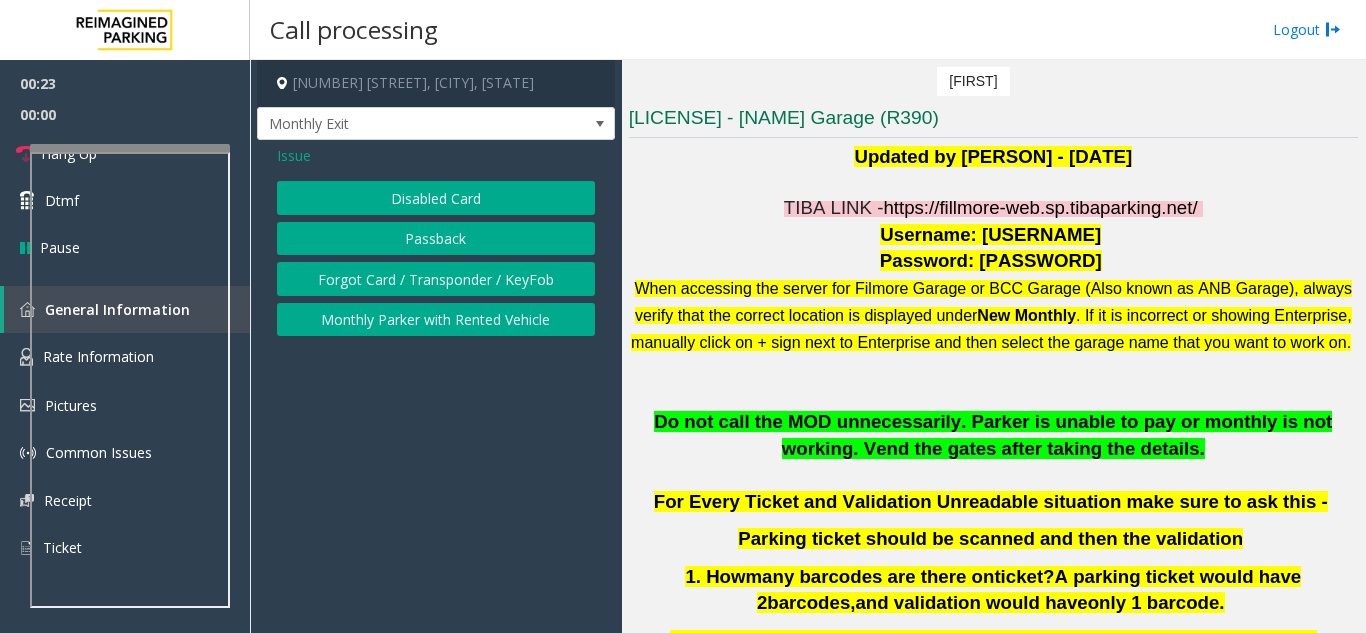 click 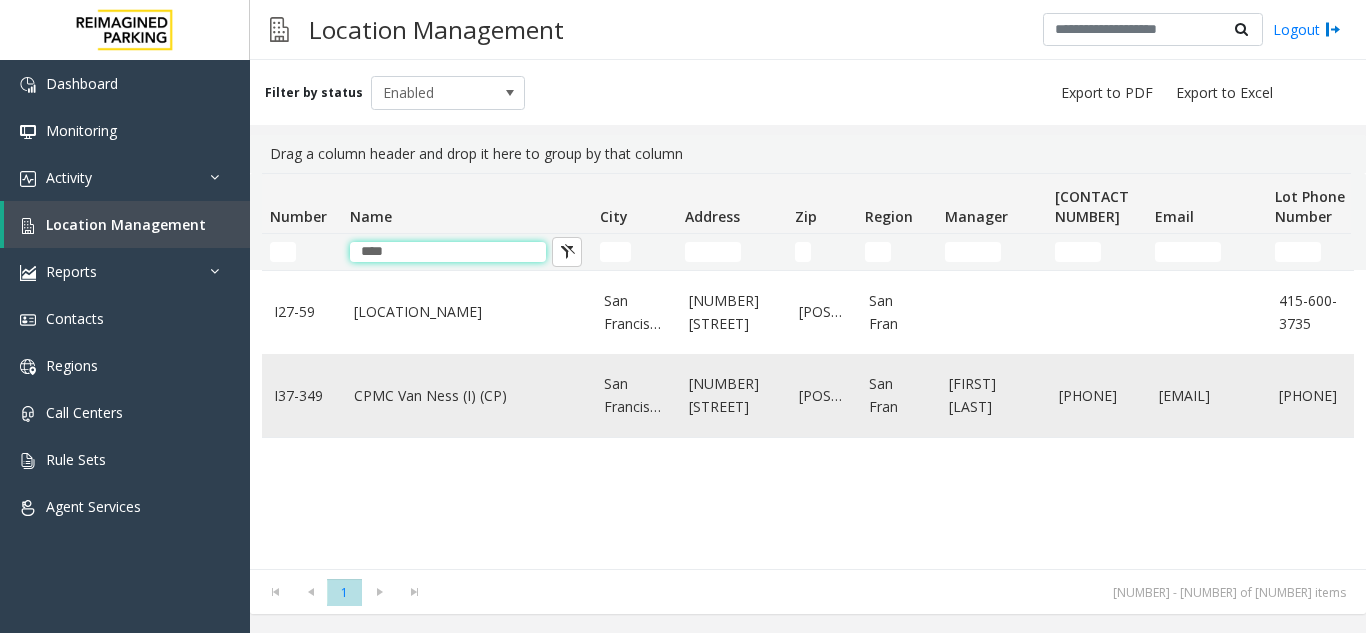 type on "****" 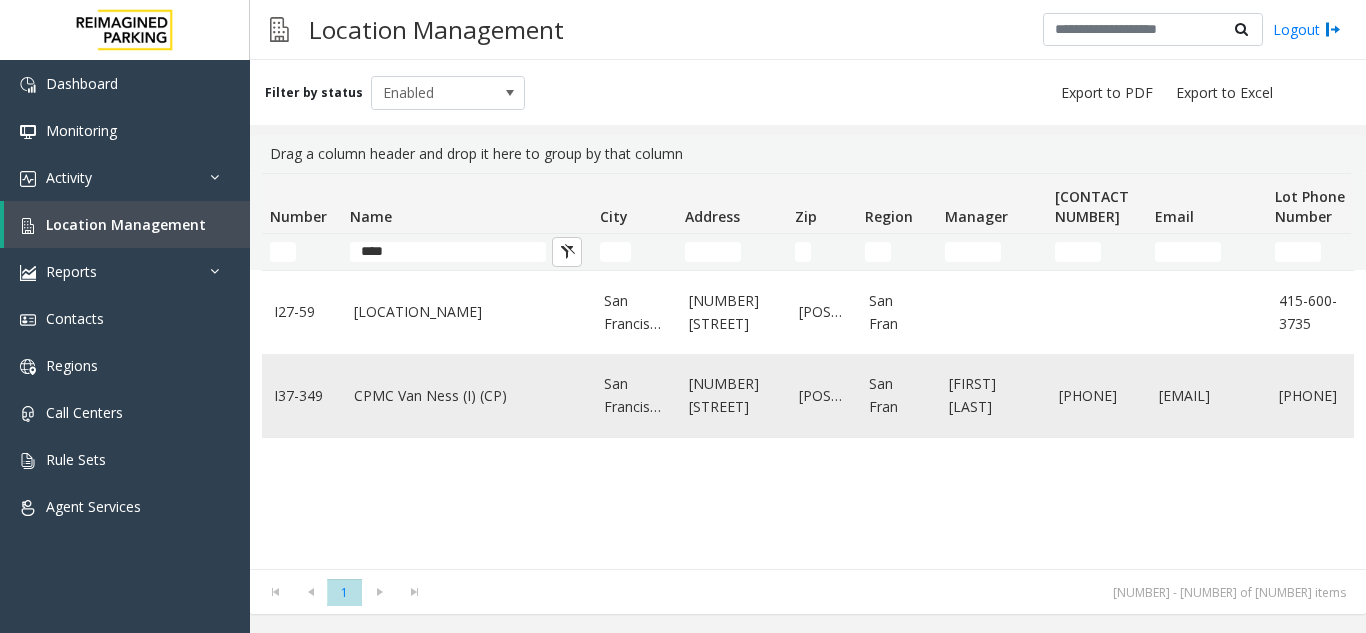 click on "CPMC Van Ness (I) (CP)" 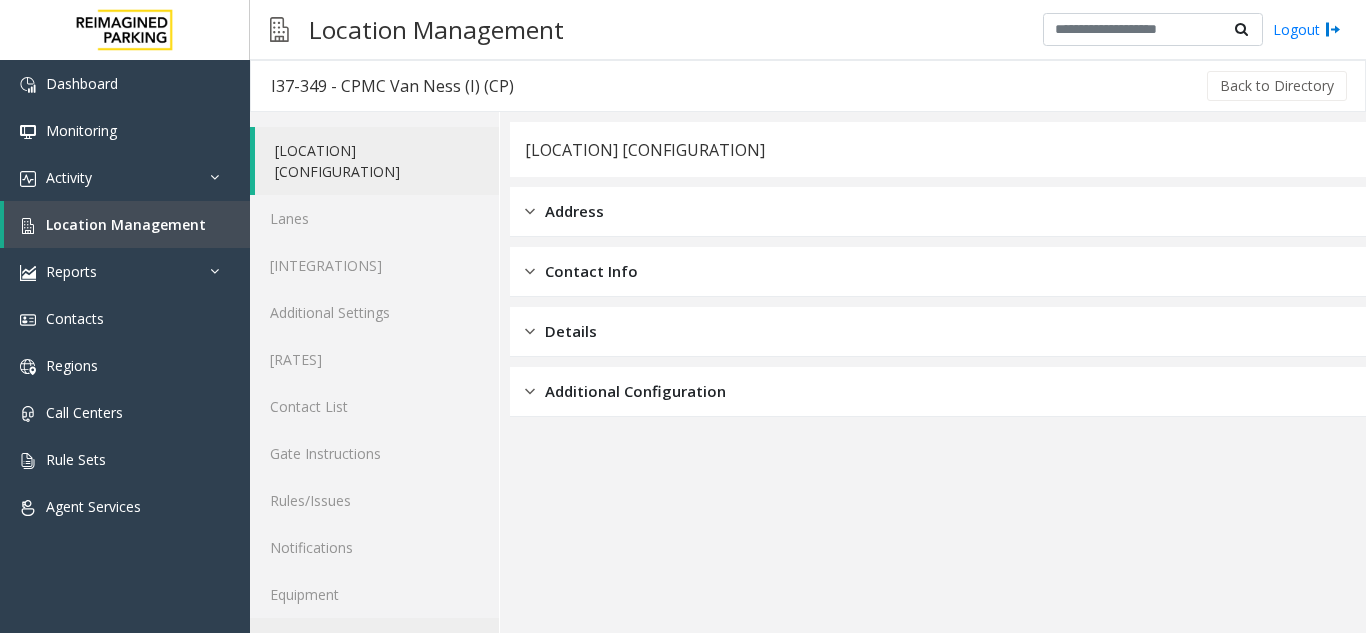 click on "Agent Page Preview" 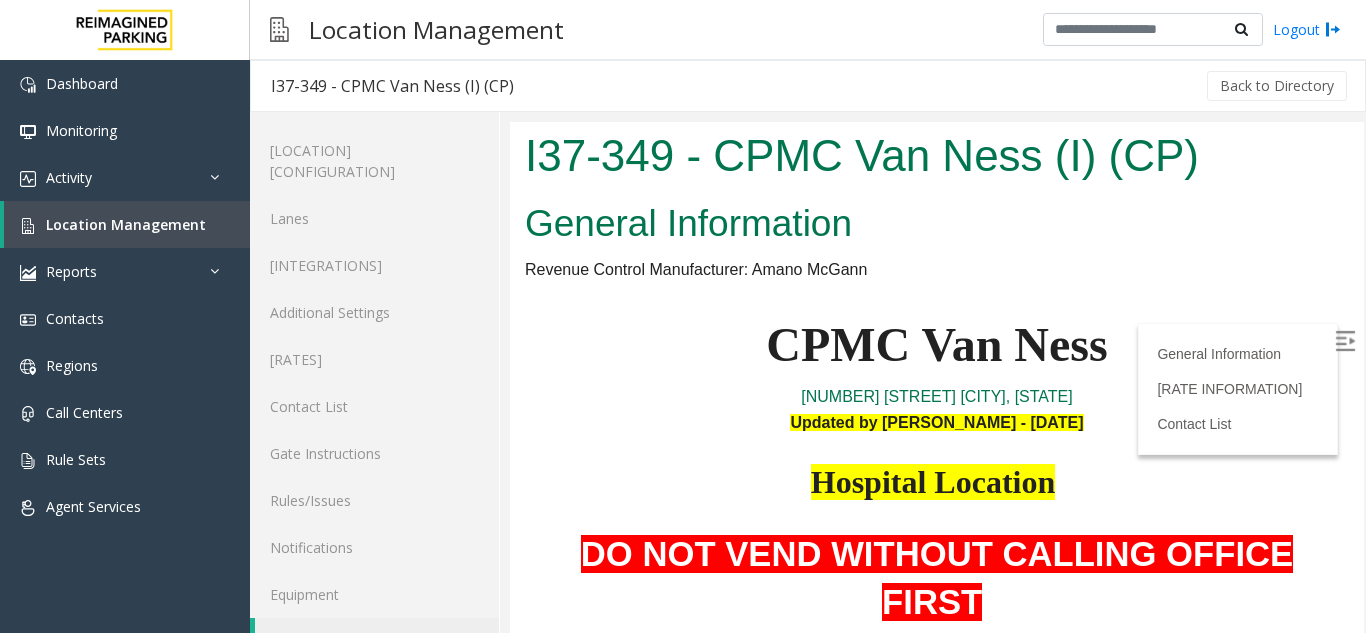 scroll, scrollTop: 0, scrollLeft: 0, axis: both 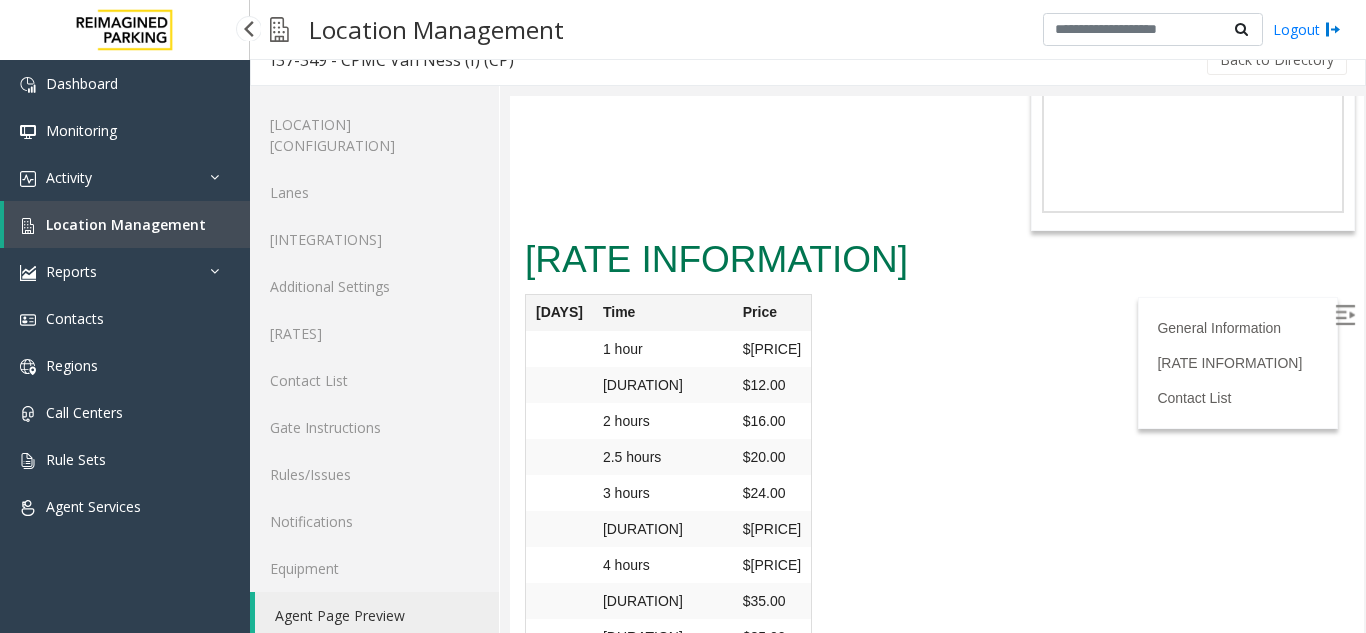 click on "Location Management" at bounding box center [127, 224] 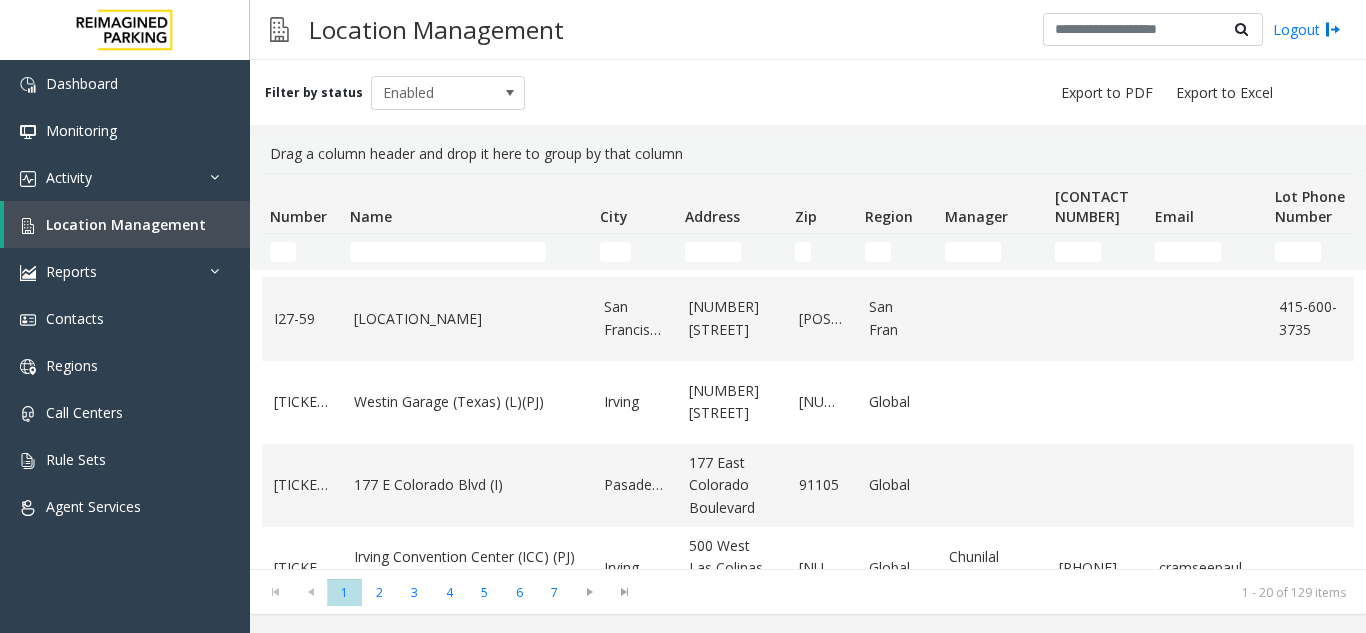 scroll, scrollTop: 1382, scrollLeft: 0, axis: vertical 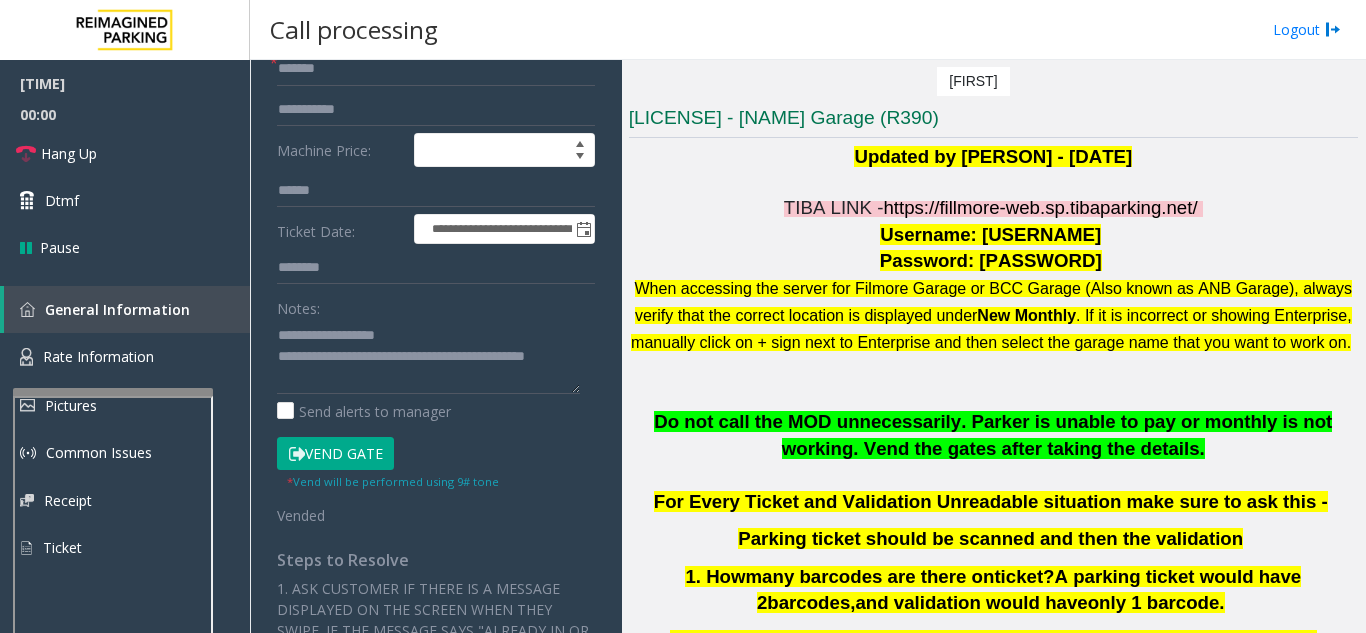 click on "2" 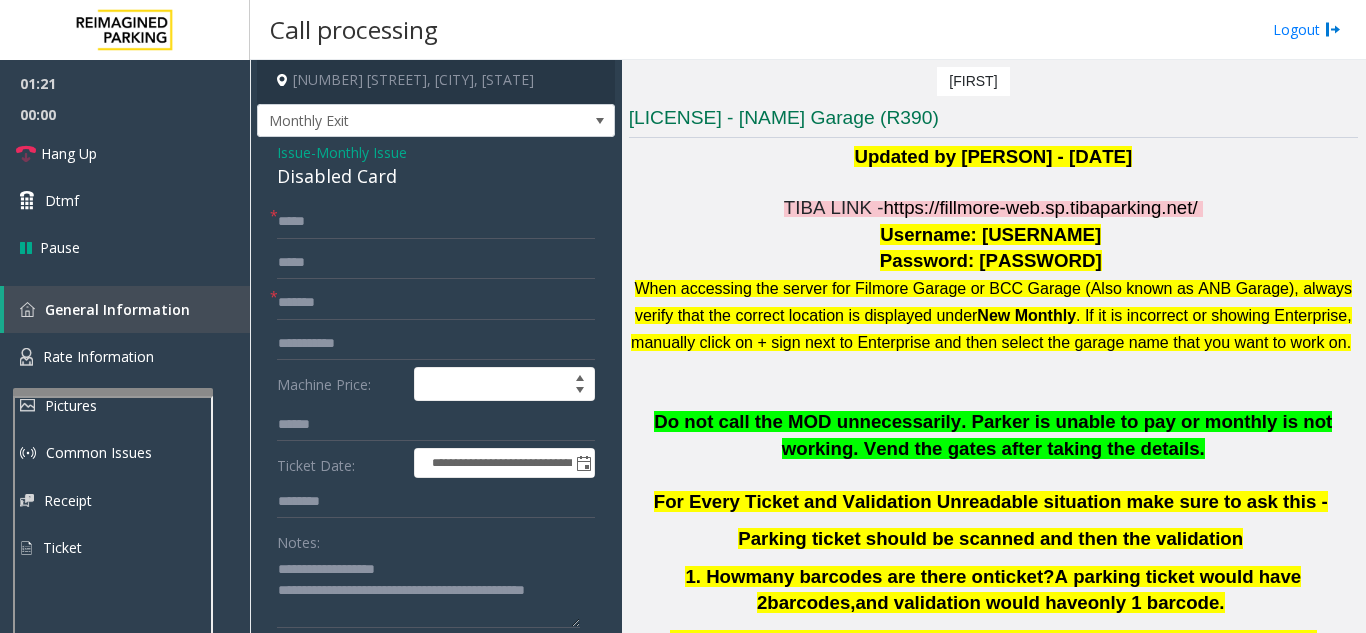 scroll, scrollTop: 400, scrollLeft: 0, axis: vertical 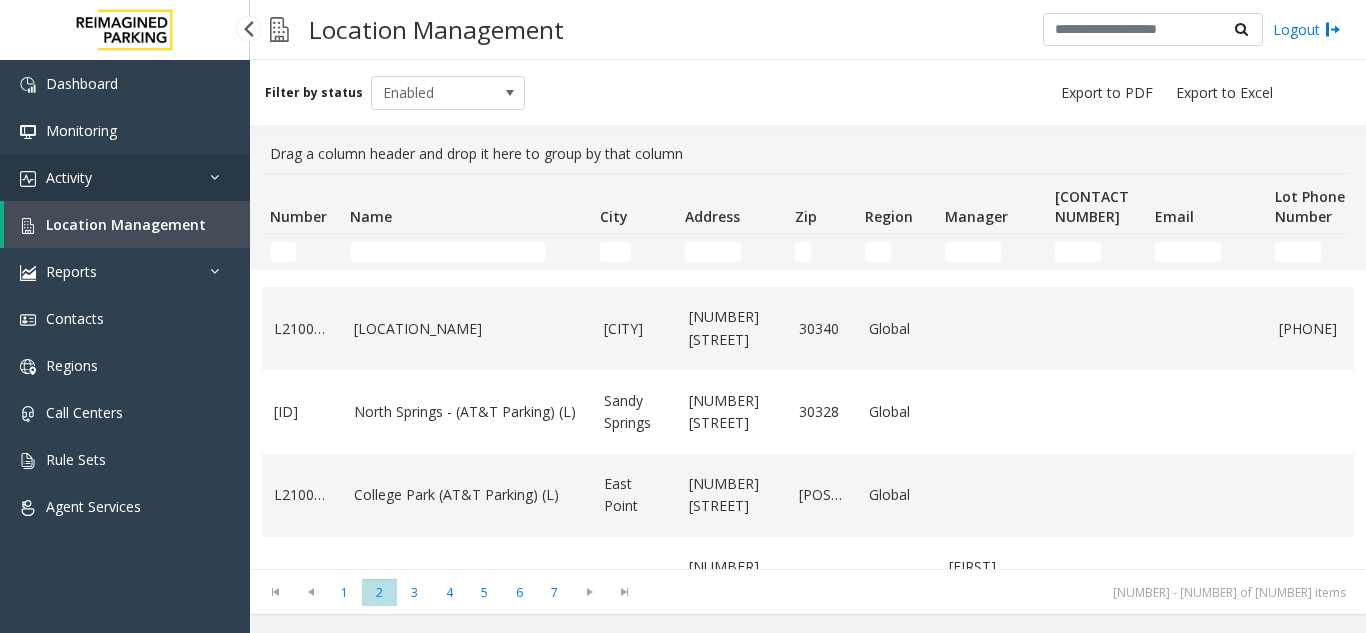 click on "Activity" at bounding box center [125, 177] 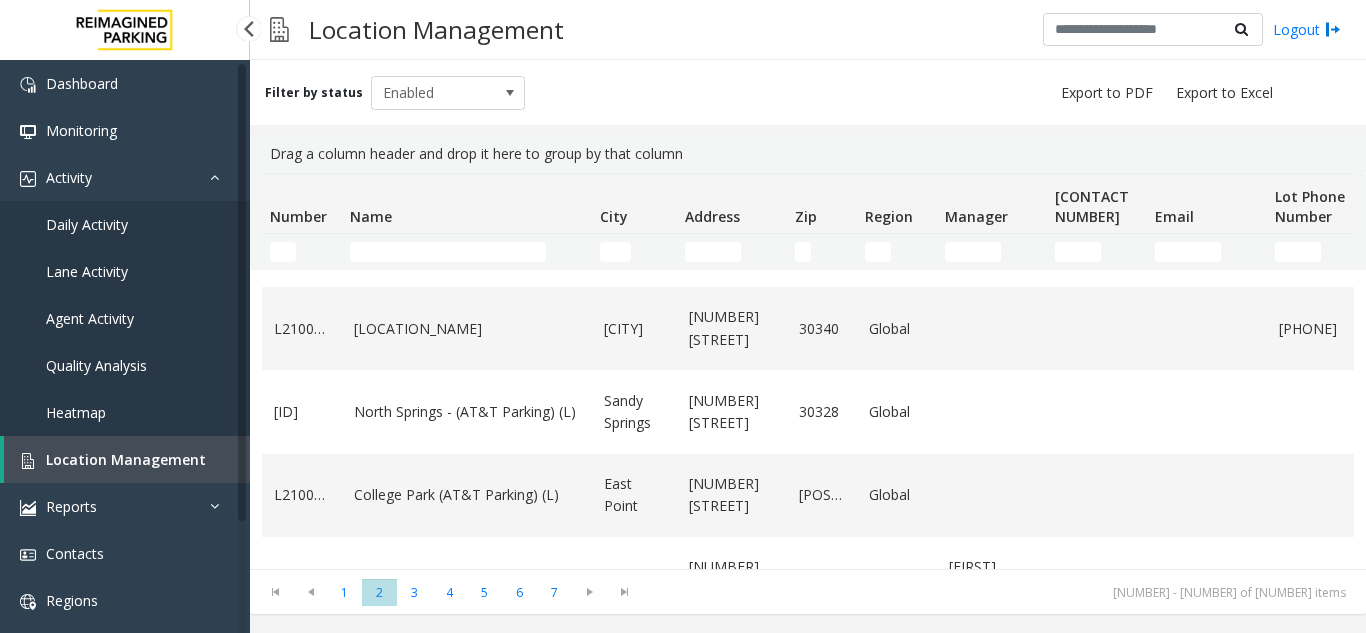 click on "Agent Activity" at bounding box center (90, 318) 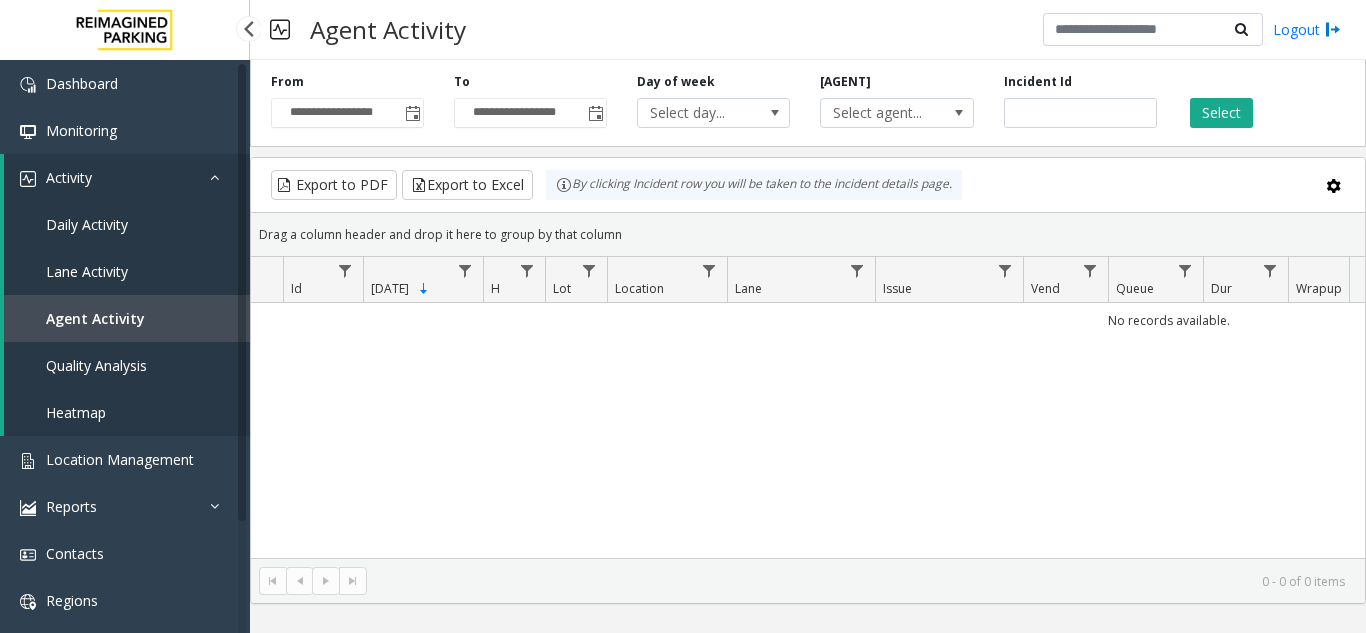 click on "Agent Activity" at bounding box center [95, 318] 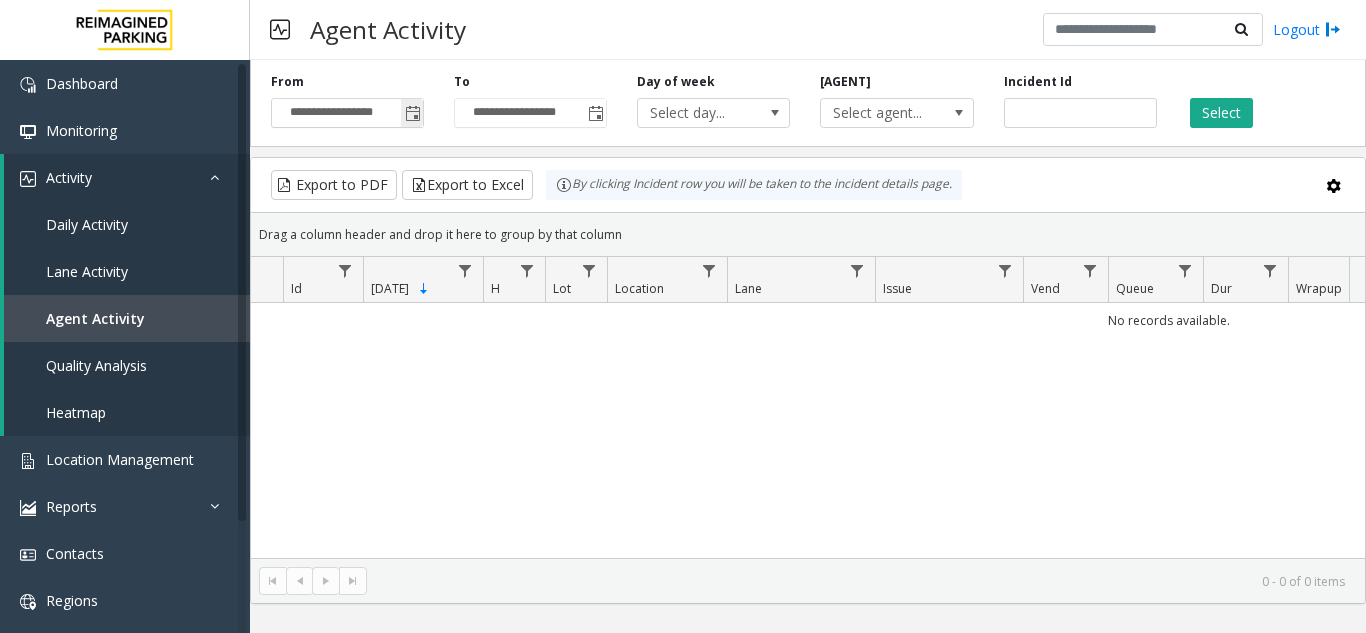 click 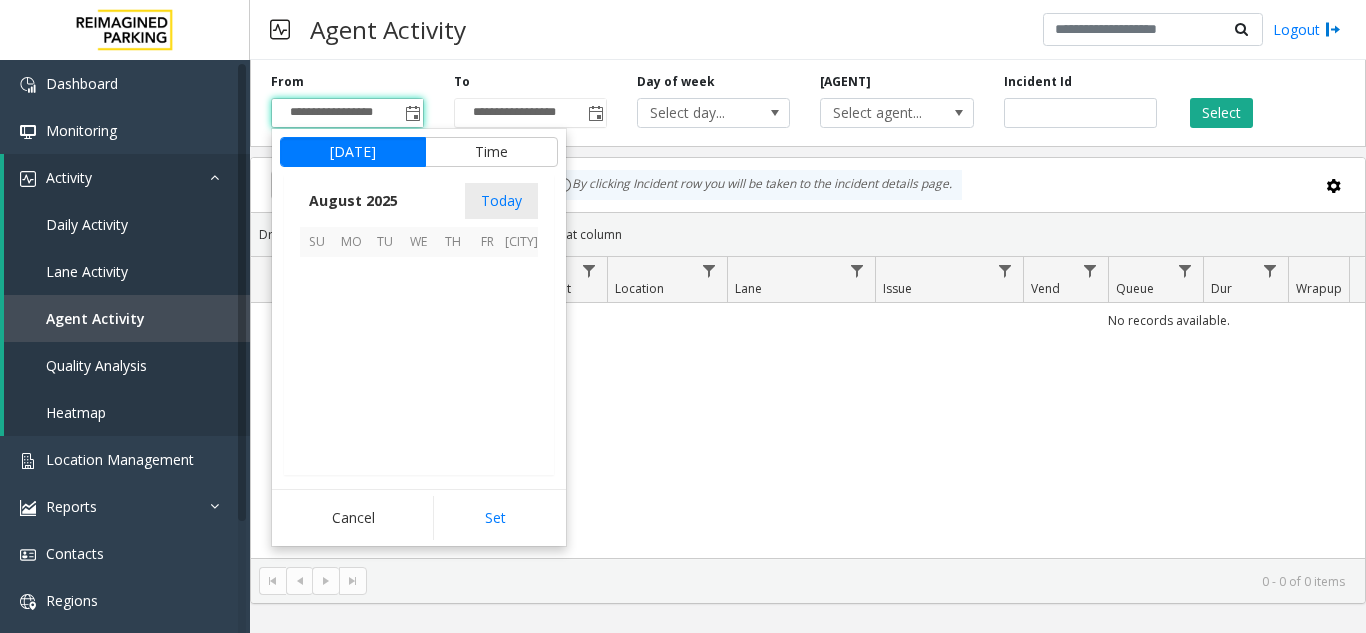 scroll, scrollTop: 358666, scrollLeft: 0, axis: vertical 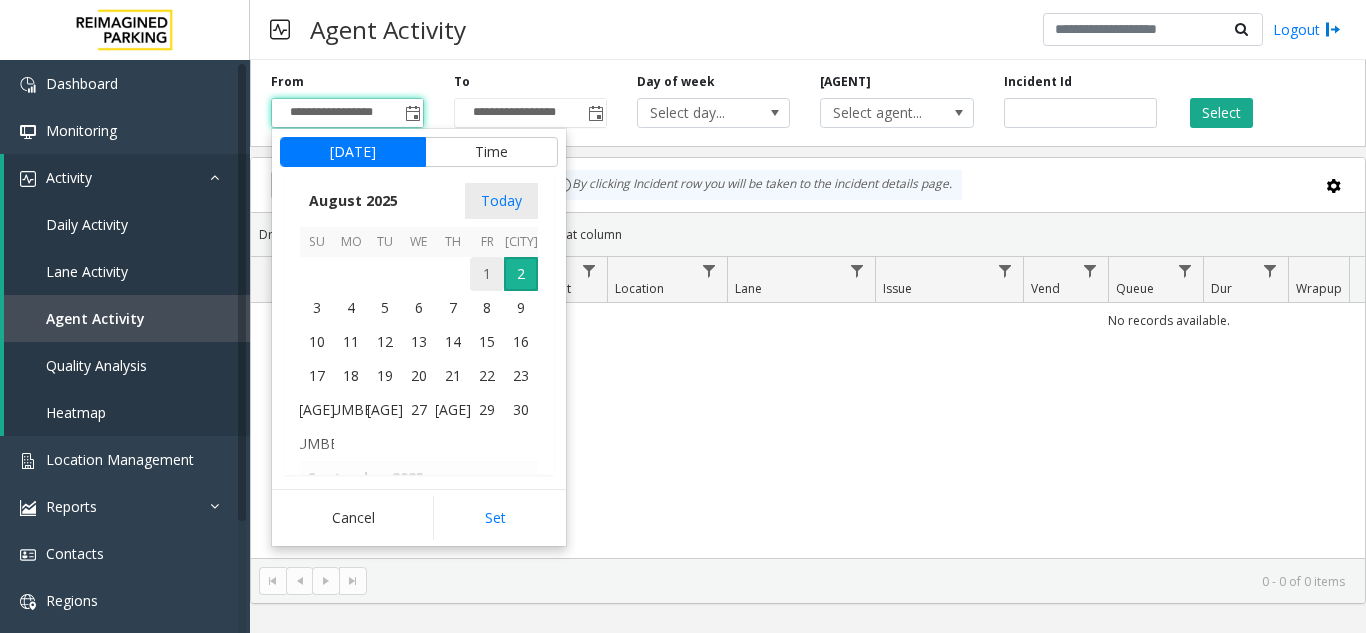 click on "1" at bounding box center (487, 274) 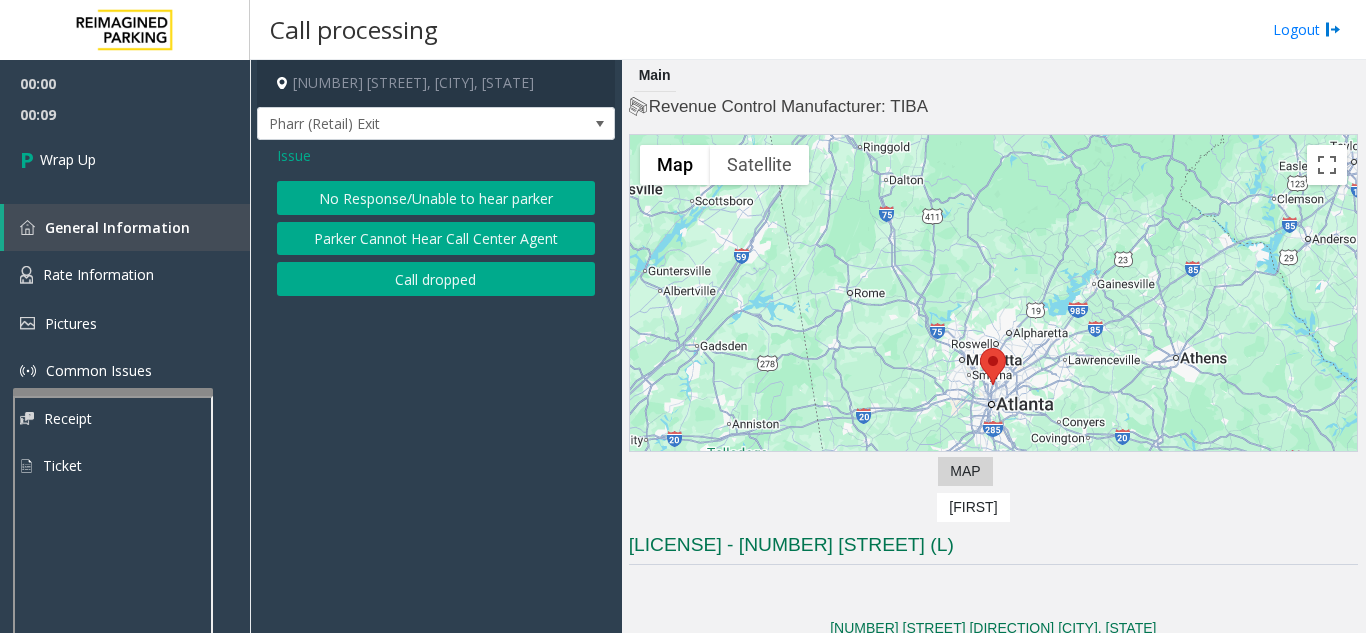 click on "Set" 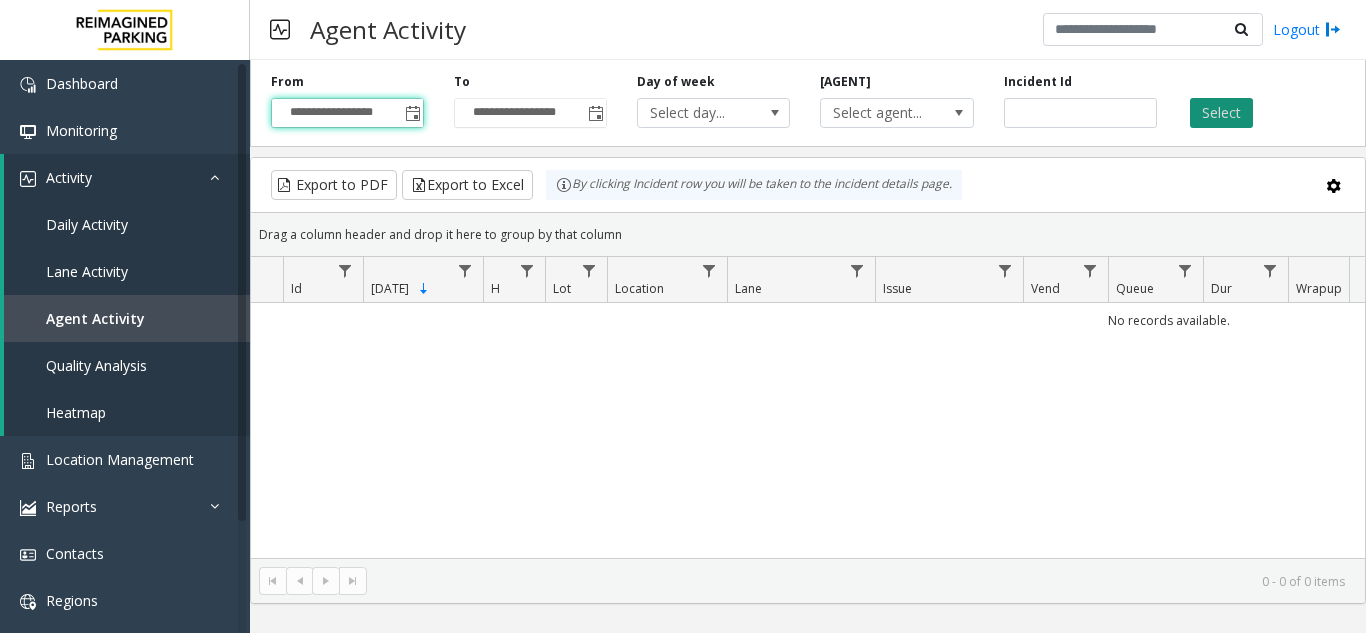 click on "Select" 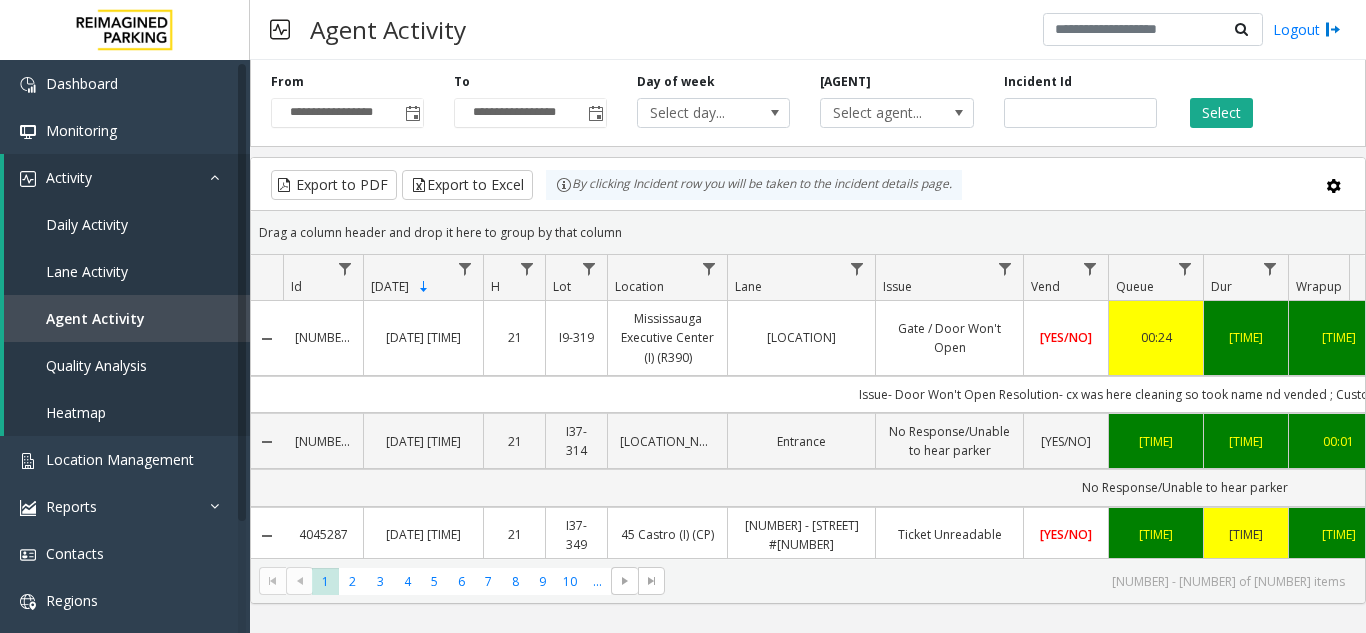 scroll, scrollTop: 0, scrollLeft: 16, axis: horizontal 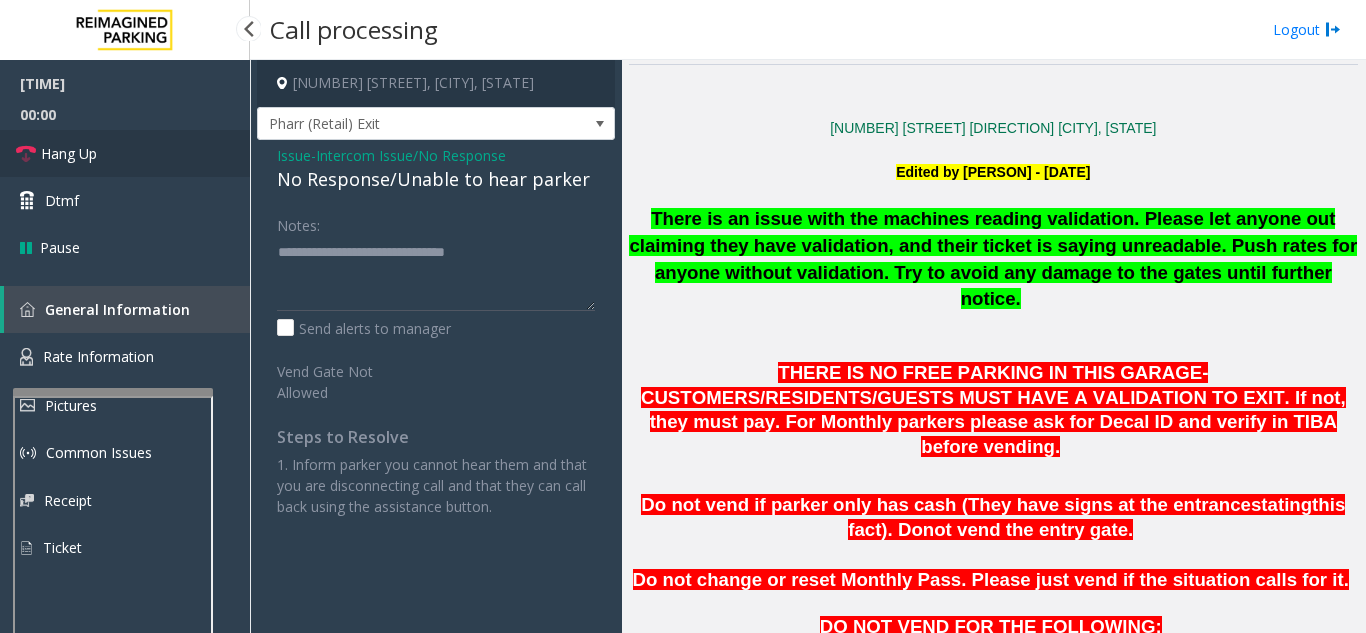 click on "Location Management" at bounding box center [120, 459] 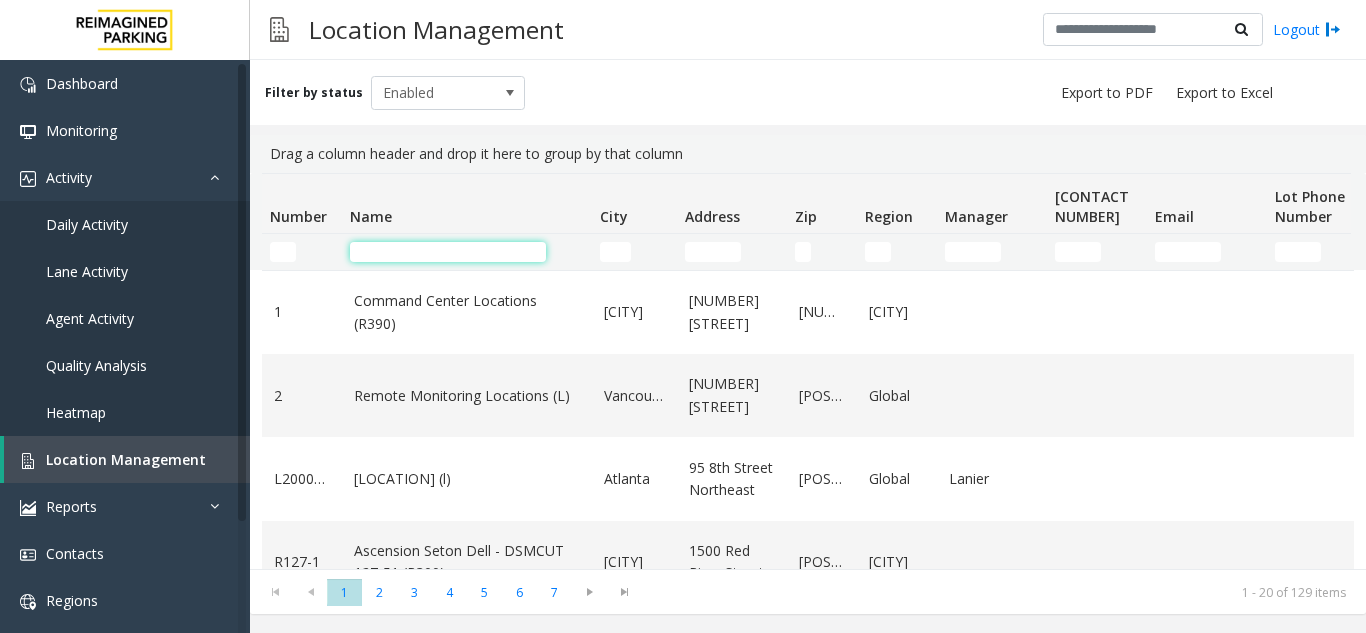 click 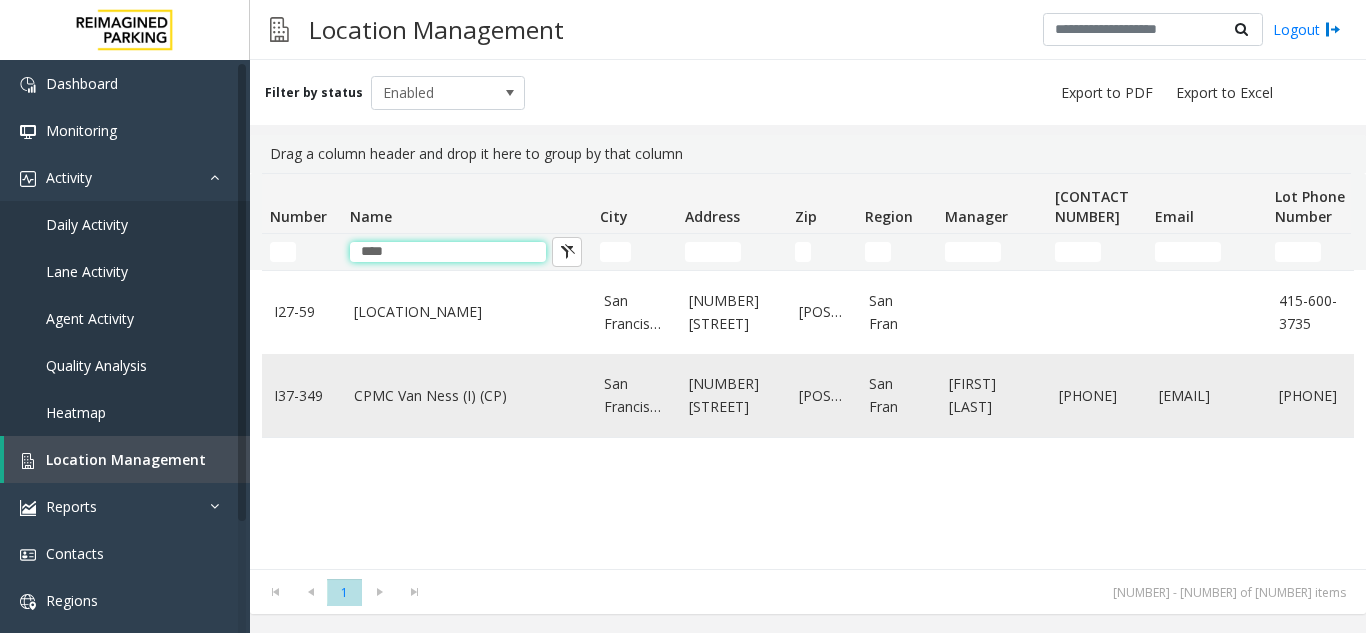 type on "****" 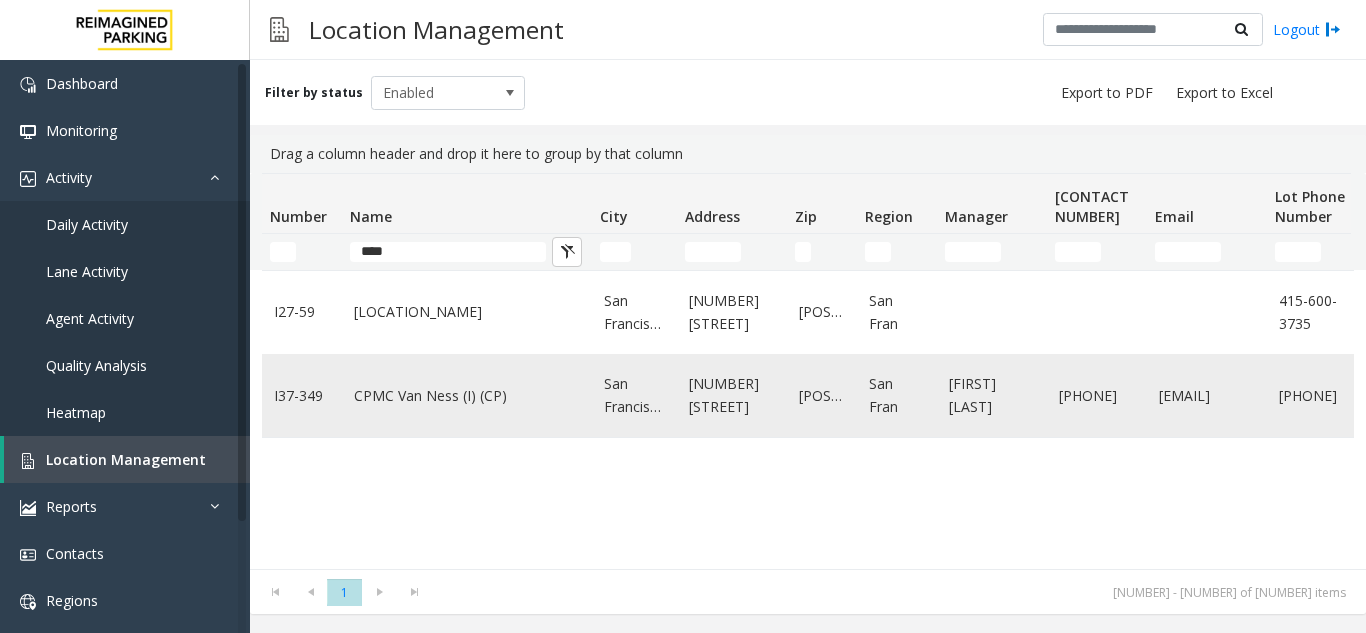 click on "CPMC Van Ness (I) (CP)" 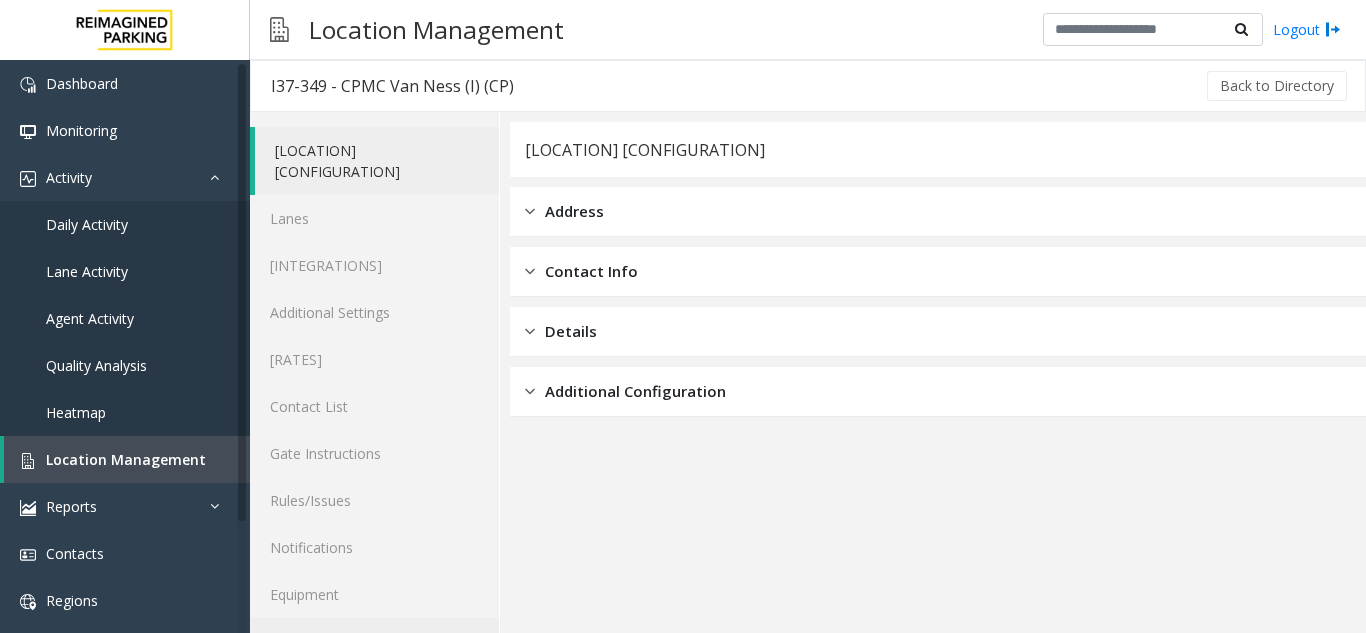 click on "Agent Page Preview" 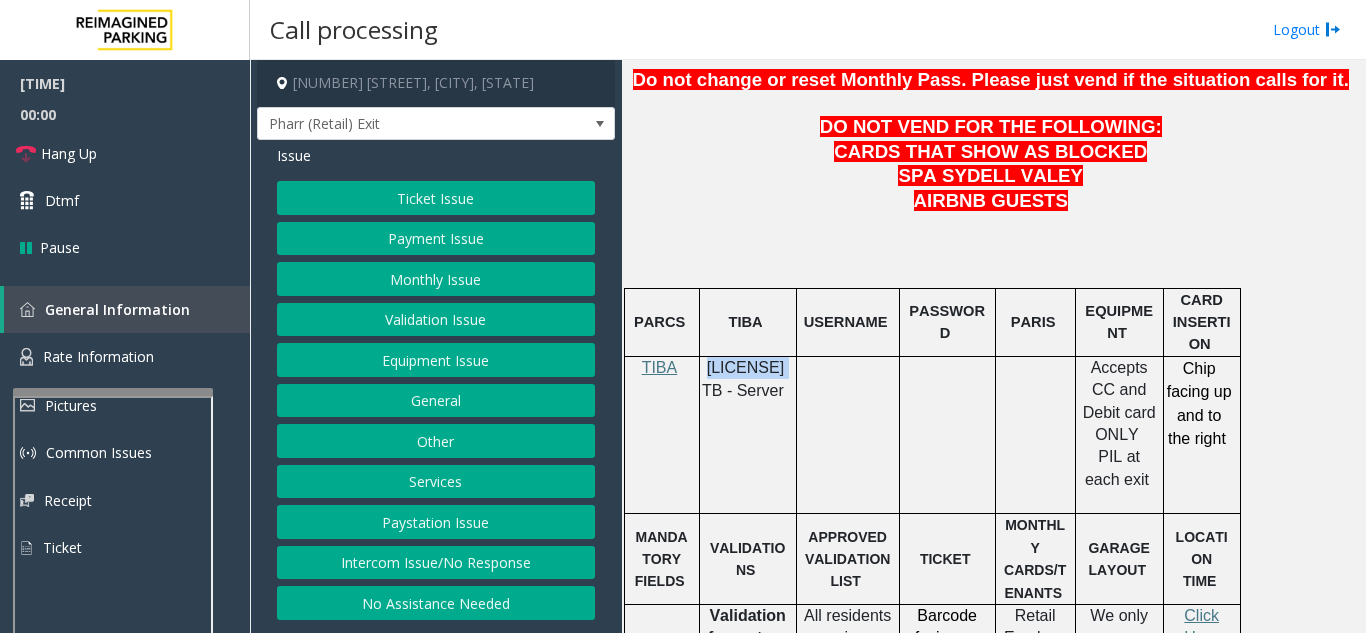 click at bounding box center (1347, 343) 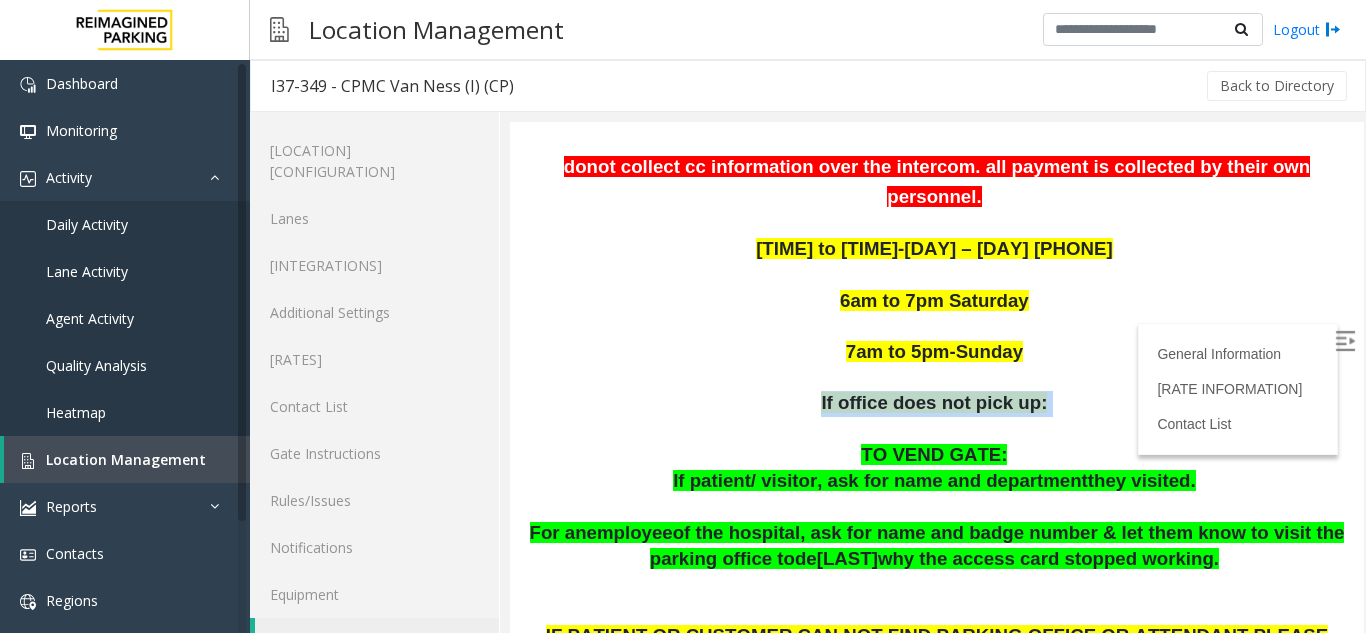 drag, startPoint x: 811, startPoint y: 333, endPoint x: 1029, endPoint y: 330, distance: 218.02065 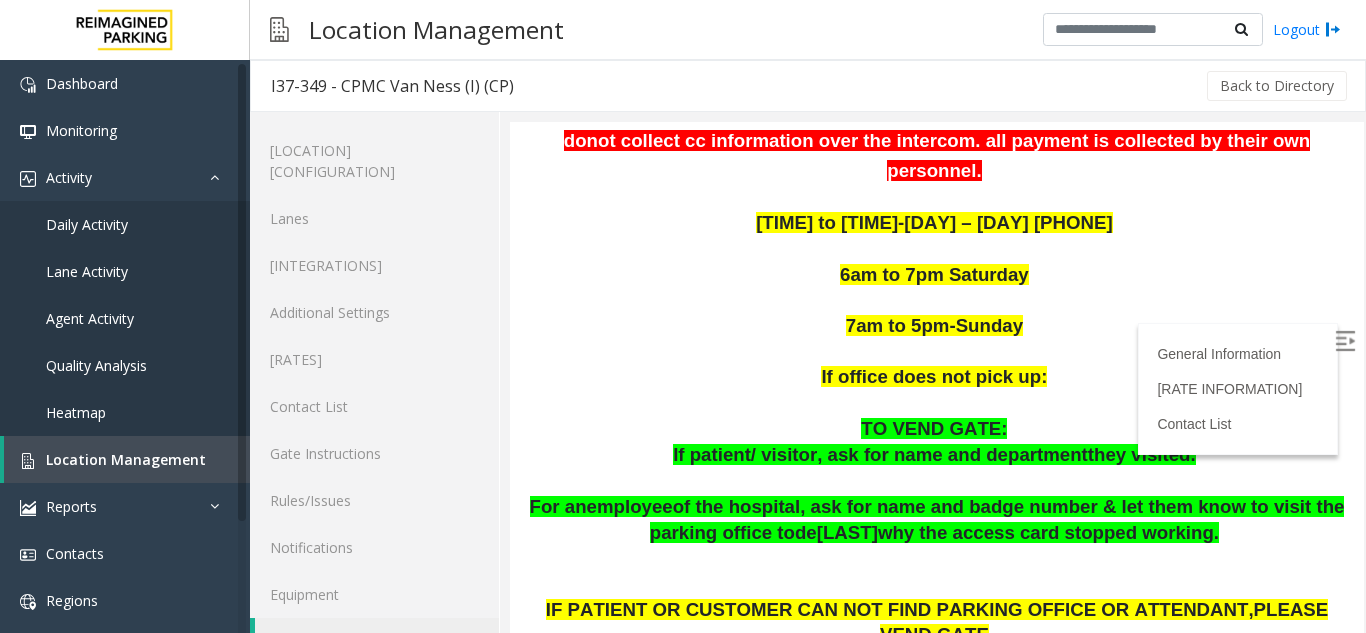 scroll, scrollTop: 600, scrollLeft: 0, axis: vertical 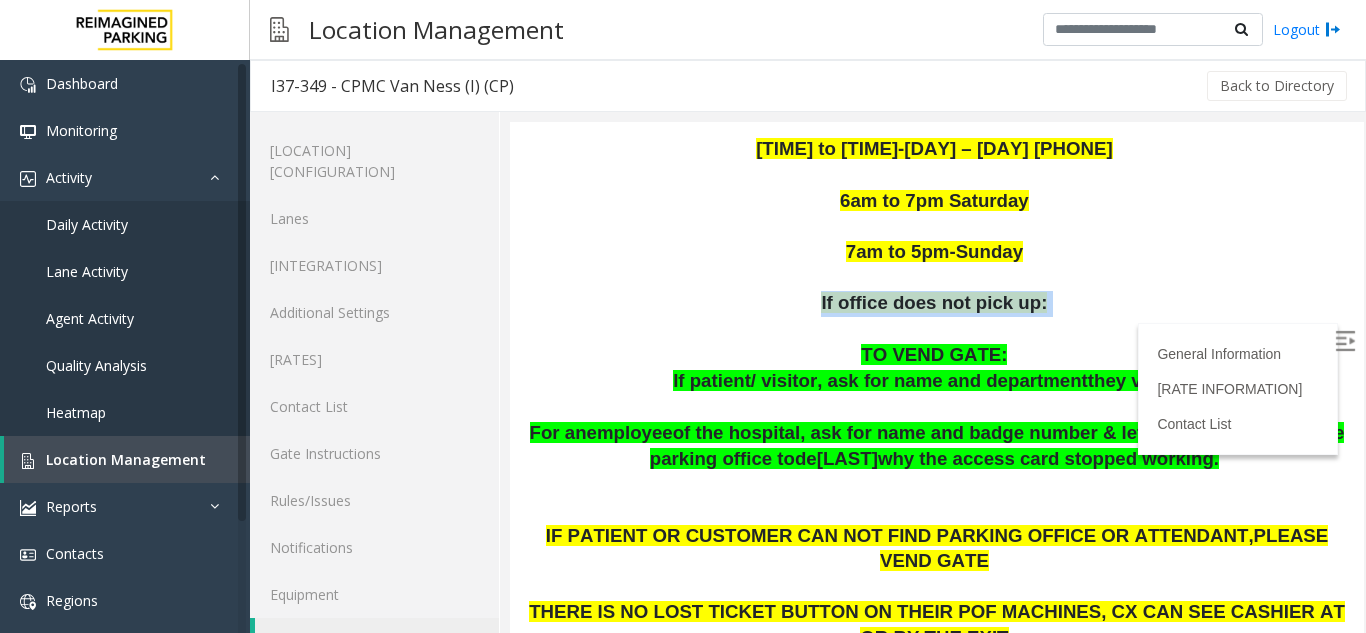 drag, startPoint x: 1084, startPoint y: 220, endPoint x: 817, endPoint y: 226, distance: 267.0674 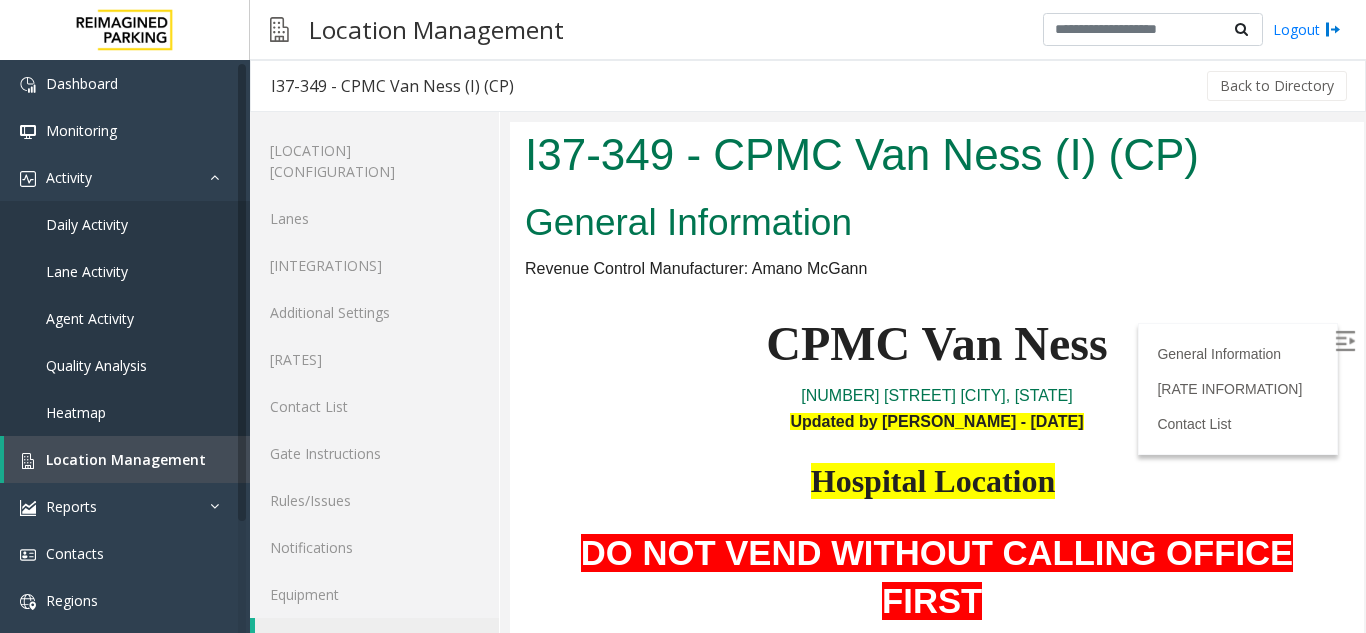 scroll, scrollTop: 0, scrollLeft: 0, axis: both 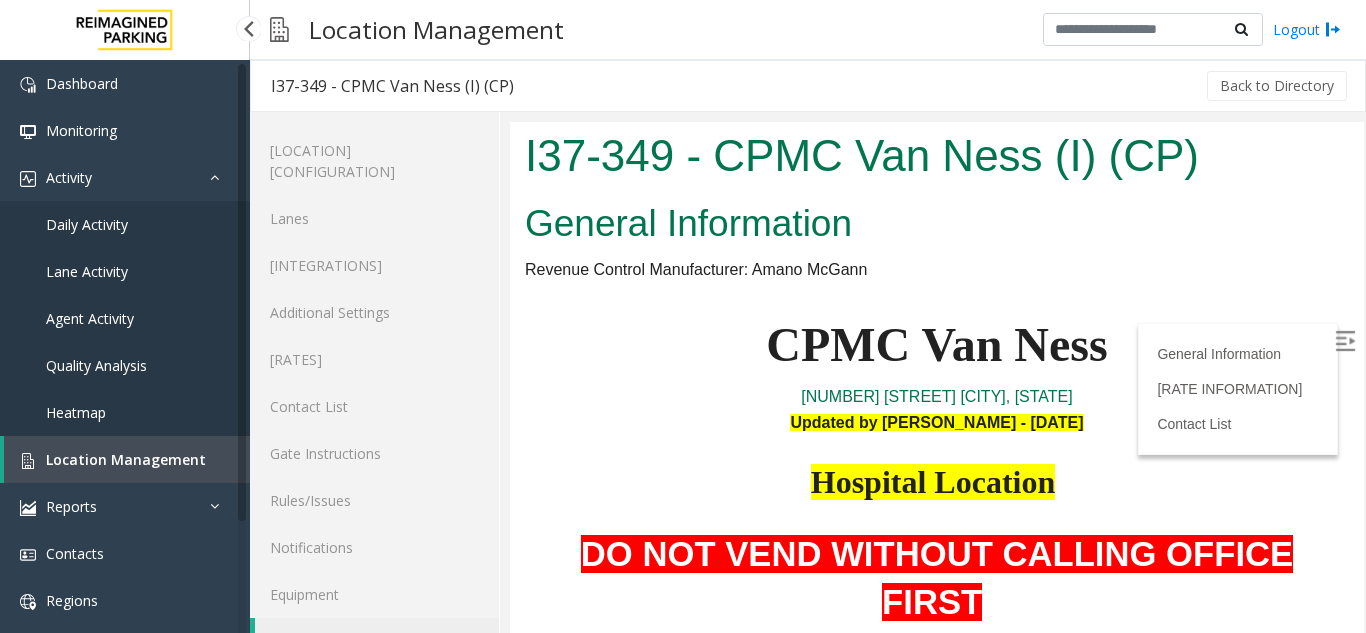 click on "Agent Activity" at bounding box center [125, 318] 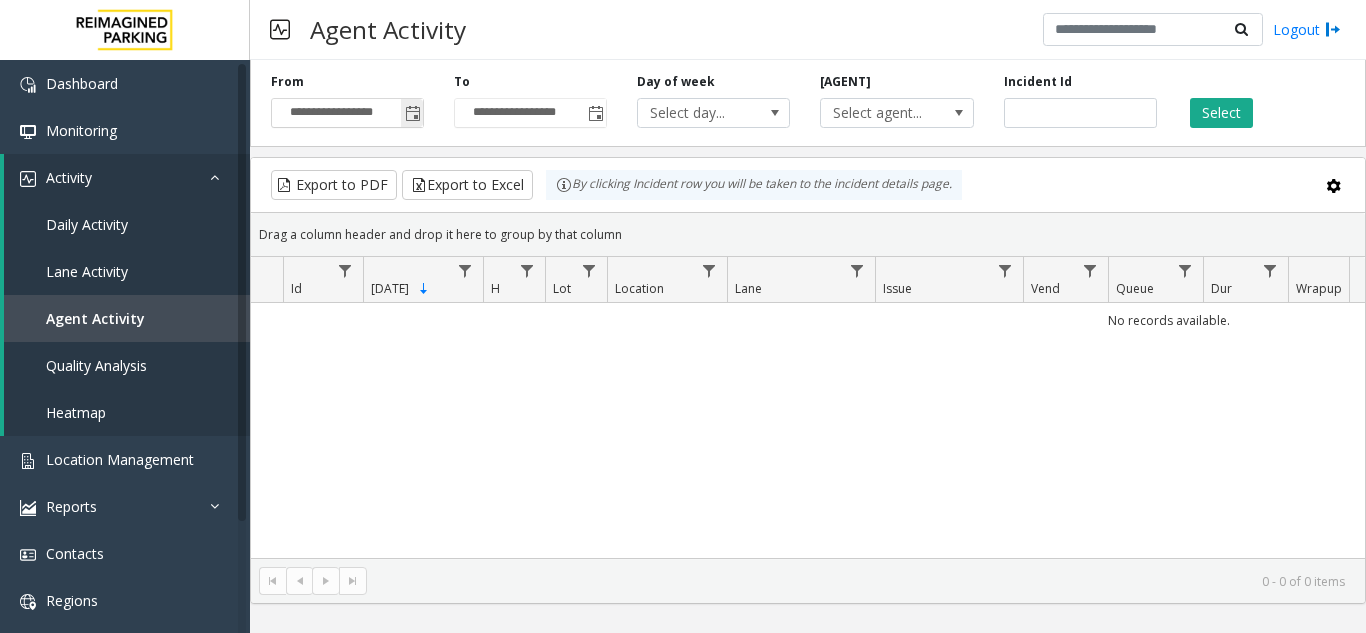 click 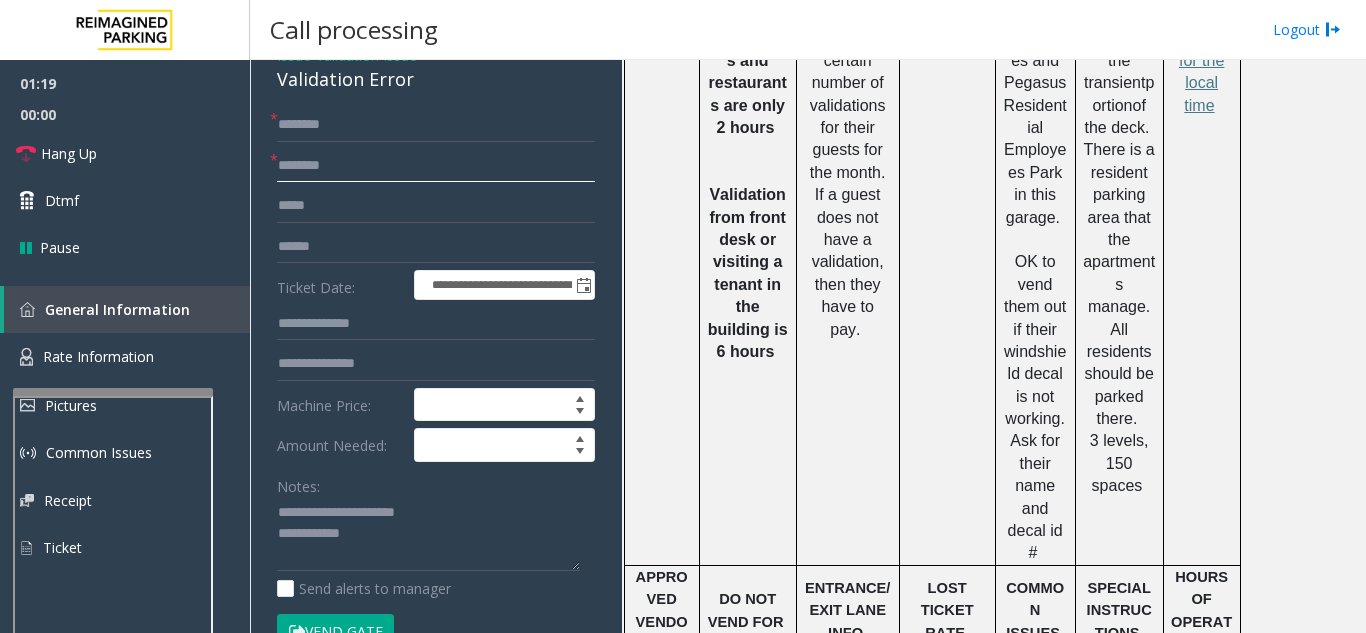 scroll, scrollTop: 358666, scrollLeft: 0, axis: vertical 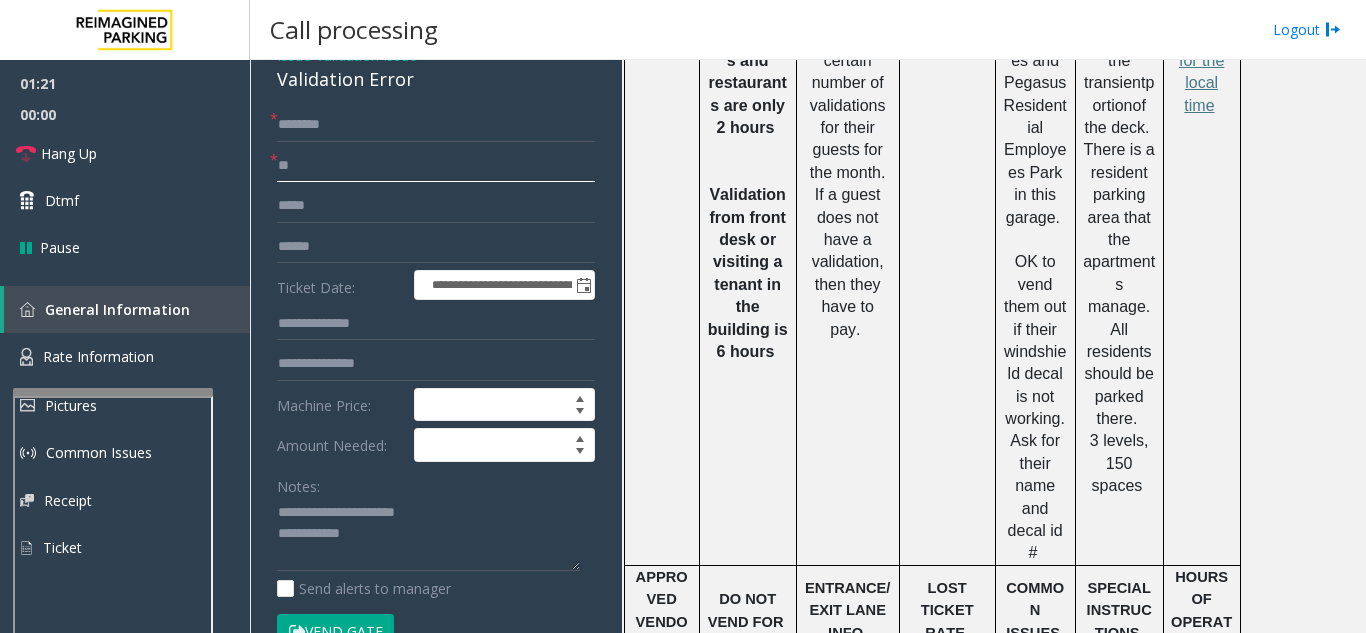 click on "1" at bounding box center [487, 274] 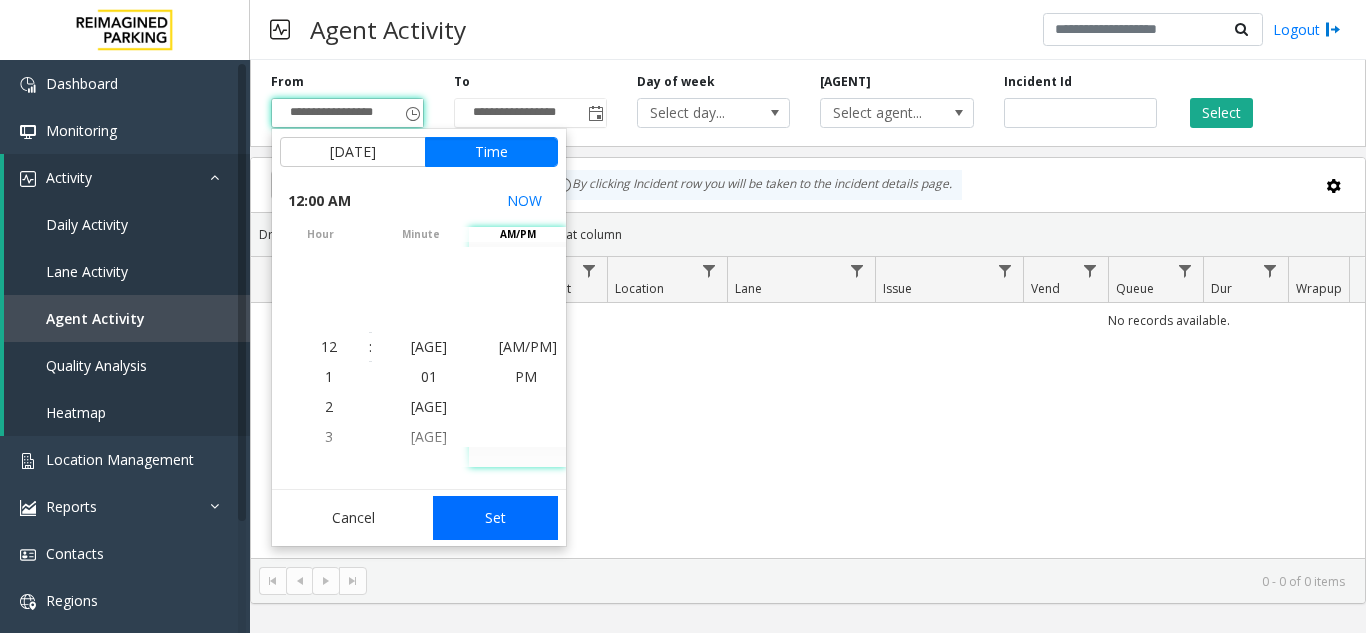 click on "Set" 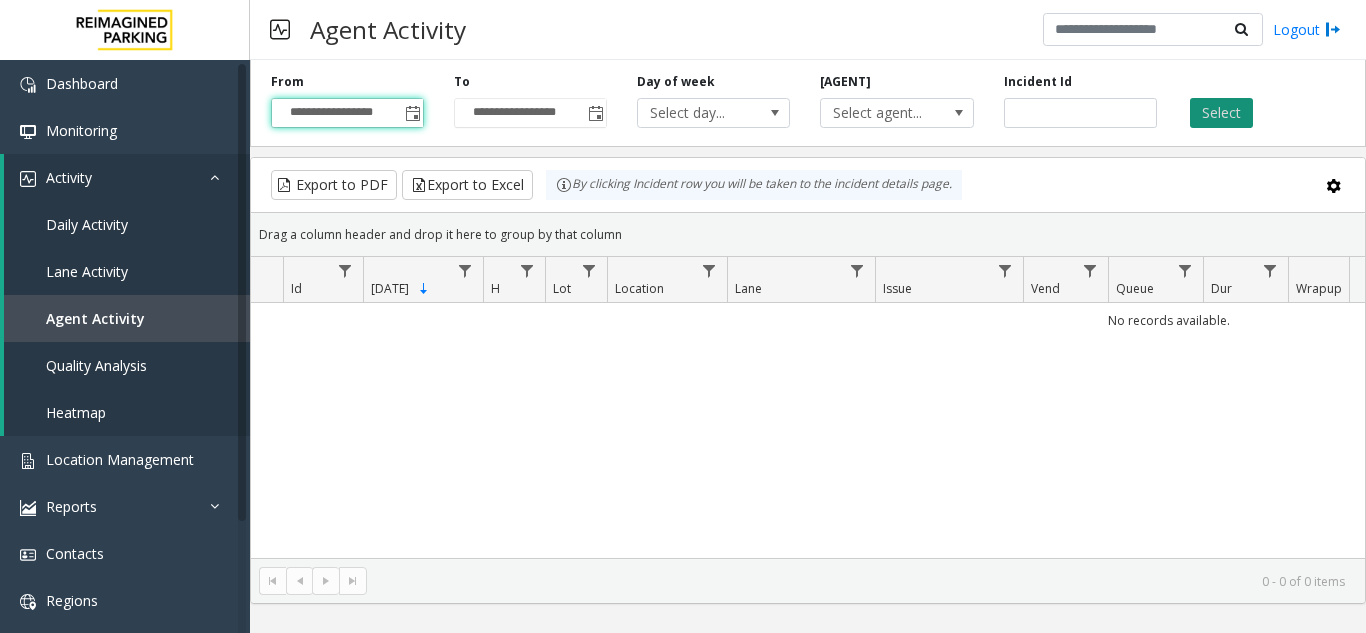 click on "Select" 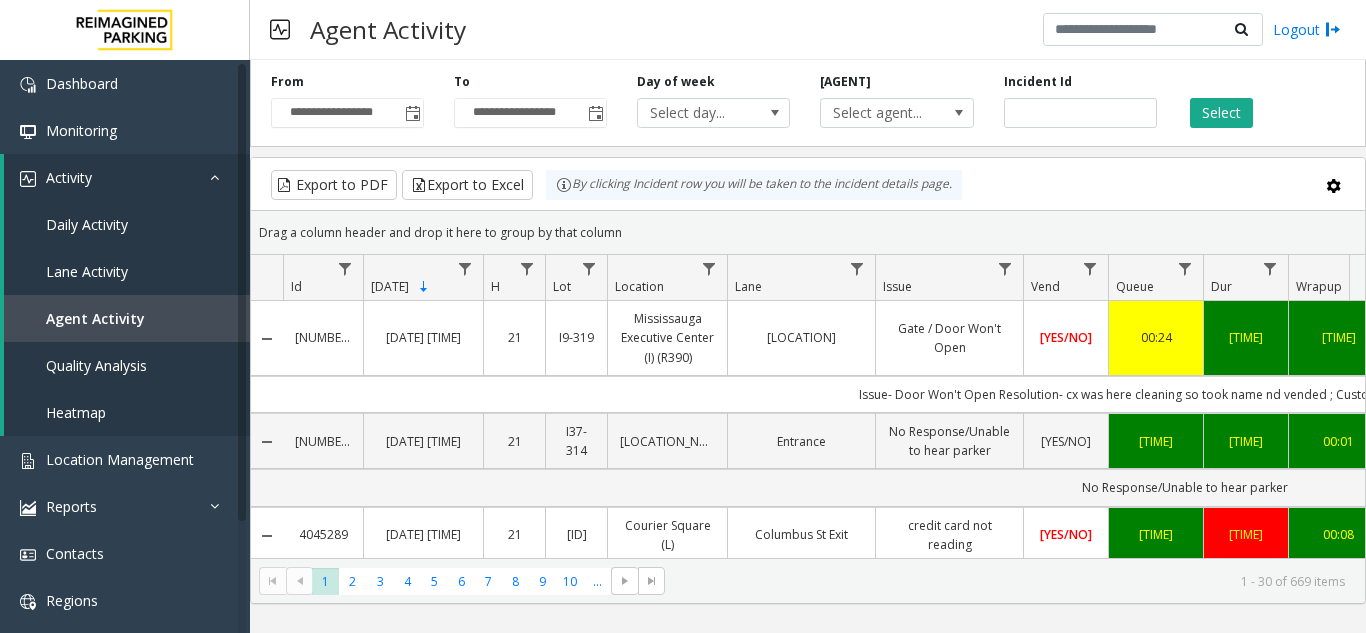 scroll, scrollTop: 0, scrollLeft: 17, axis: horizontal 